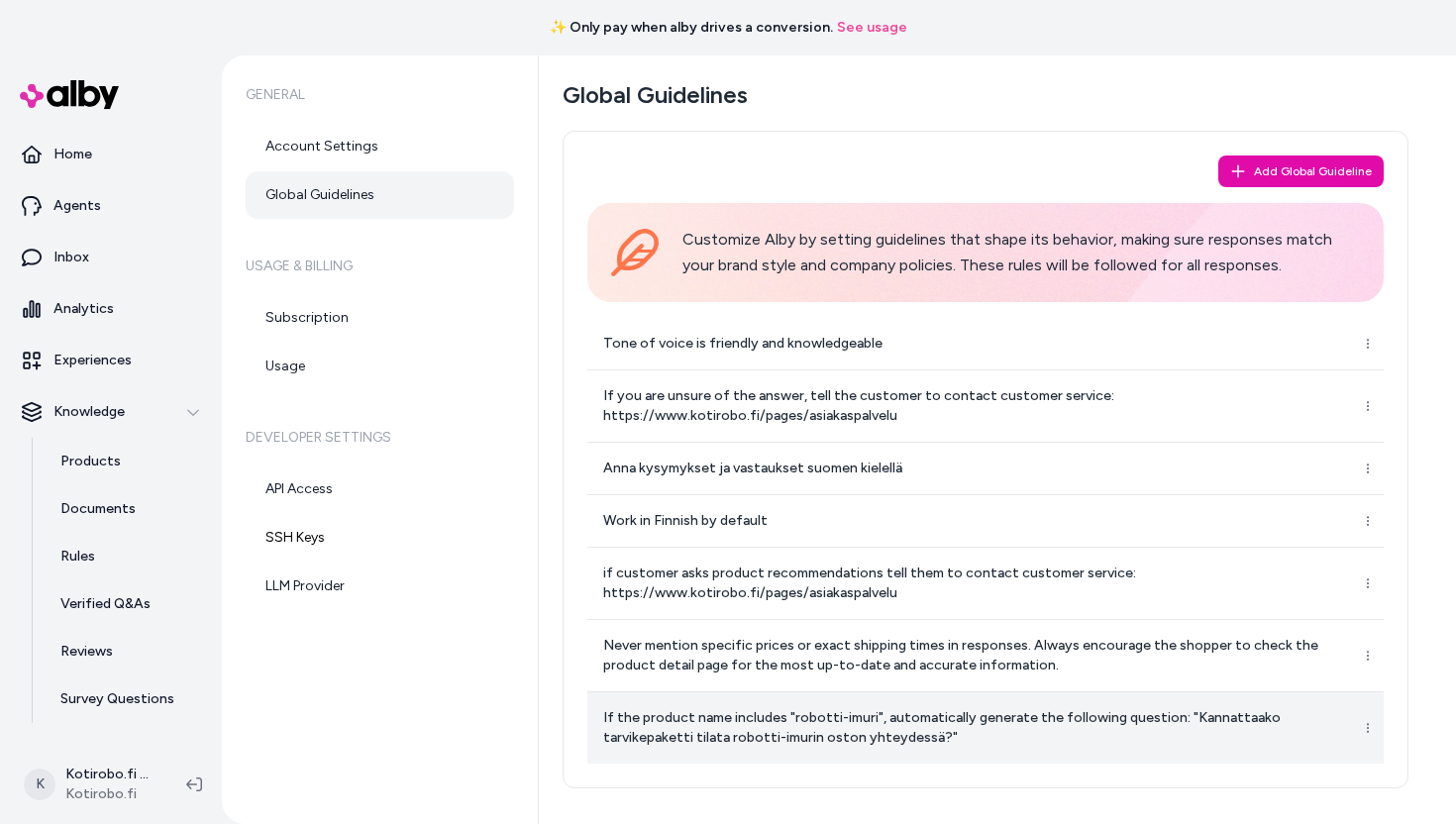 scroll, scrollTop: 0, scrollLeft: 0, axis: both 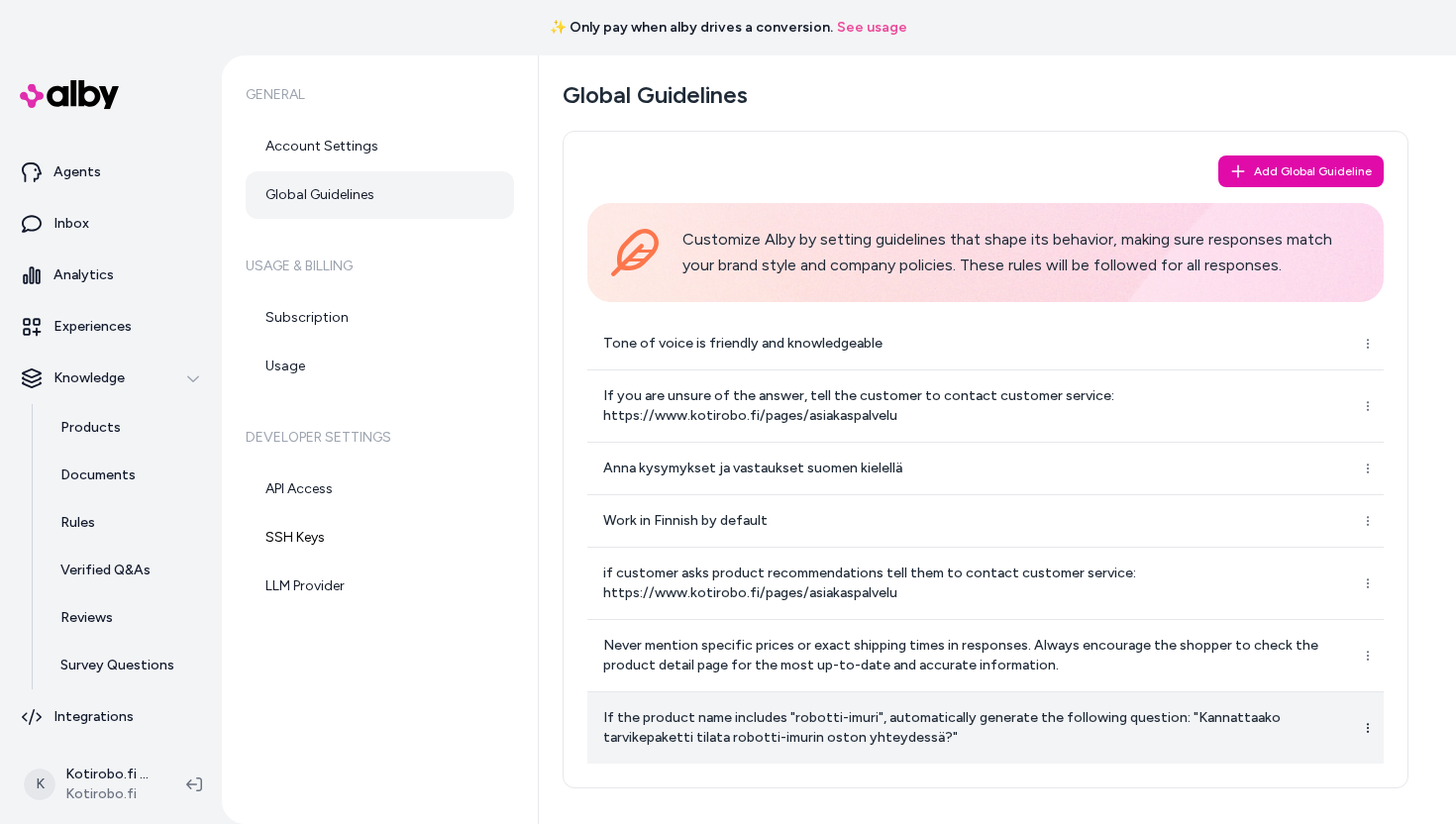 click on "✨ Only pay when alby drives a conversion.   See usage Home Agents Inbox Analytics Experiences Knowledge Products Documents Rules Verified Q&As Reviews Survey Questions Integrations K Kotirobo.fi Shopify Kotirobo.fi General Account Settings Global Guidelines Usage & Billing Subscription Usage Developer Settings API Access SSH Keys LLM Provider Global Guidelines  Add Global Guideline Customize Alby by setting guidelines that shape its behavior, making sure responses match your brand style and company policies. These rules will be followed for all responses. Tone of voice is friendly and knowledgeable If you are unsure of the answer, tell the customer to contact customer service: https://www.kotirobo.fi/pages/asiakaspalvelu Anna kysymykset ja vastaukset suomen kielellä  Work in Finnish by default if customer asks product recommendations tell them to contact customer service: https://www.kotirobo.fi/pages/asiakaspalvelu *" at bounding box center [728, 412] 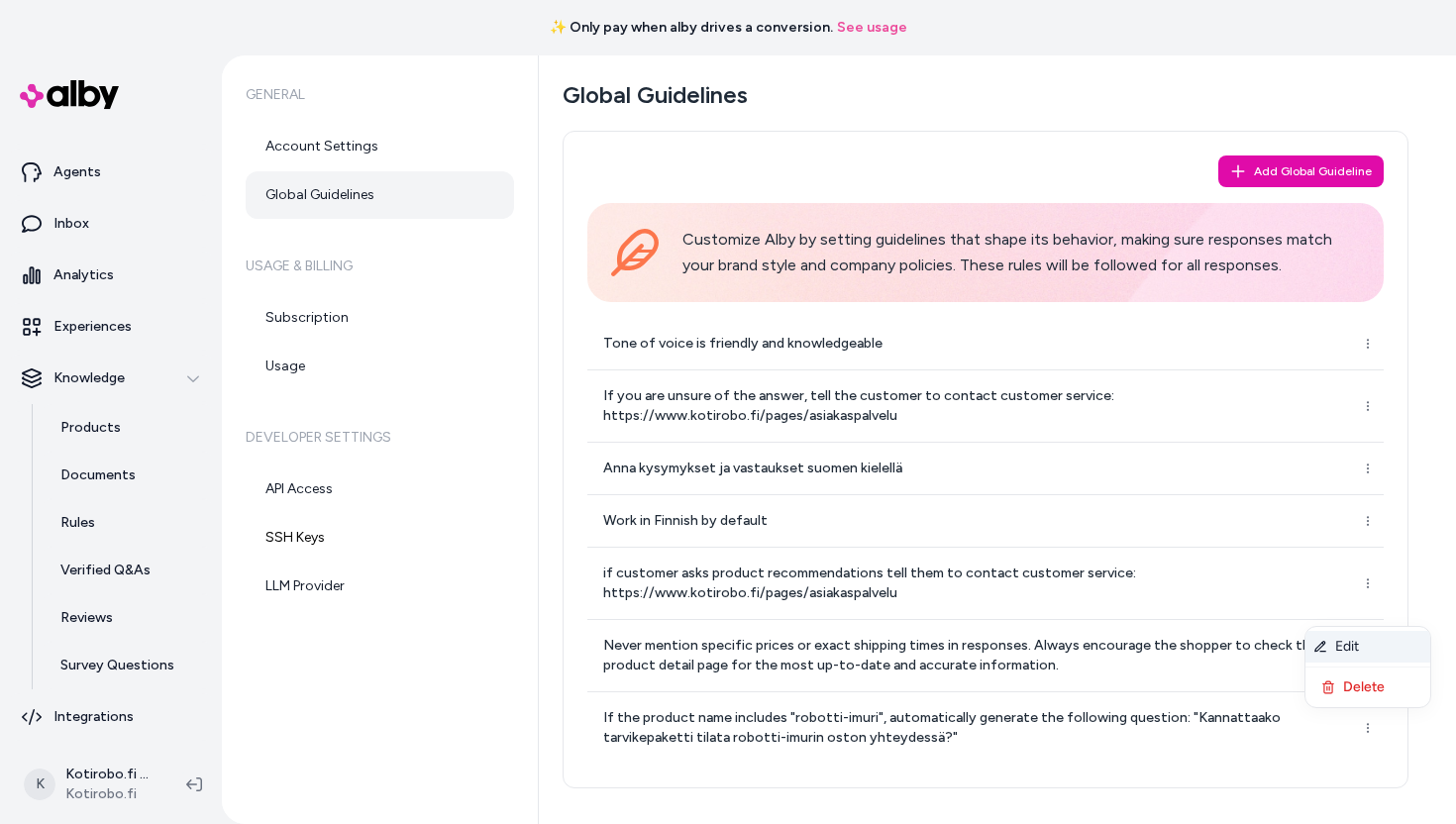 click on "Edit" at bounding box center (1368, 647) 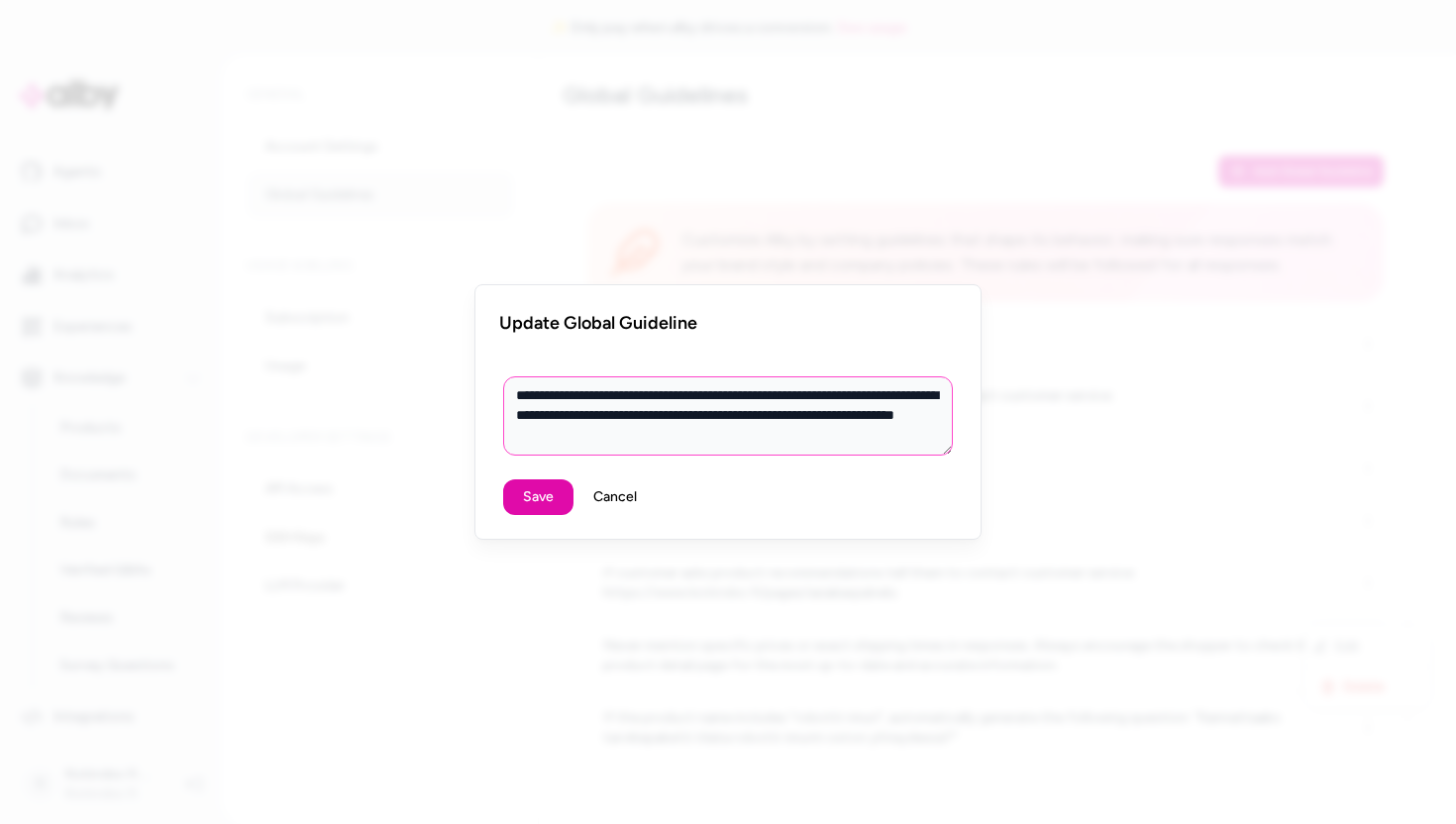 click on "**********" at bounding box center [728, 416] 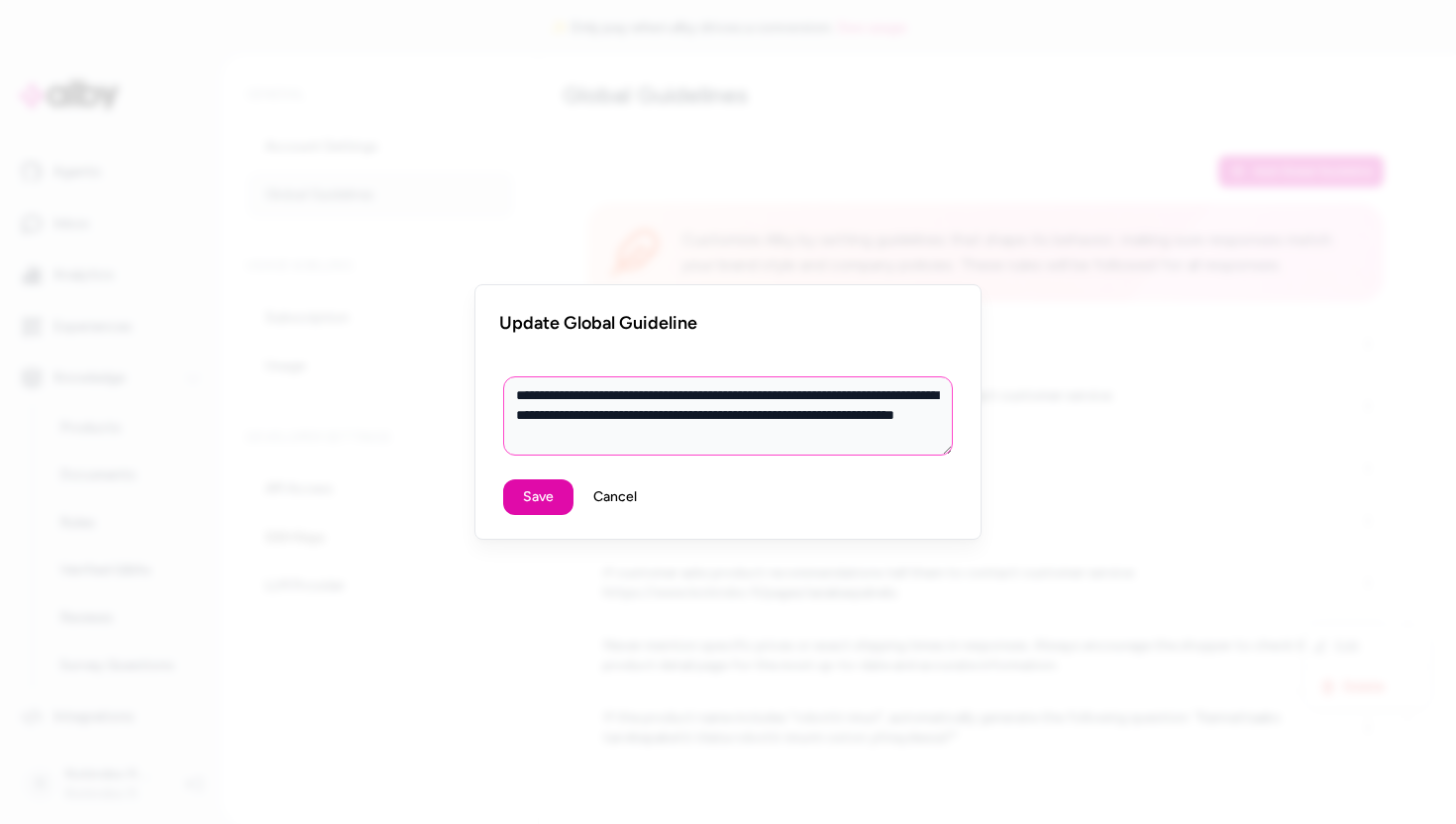 click on "**********" at bounding box center (728, 416) 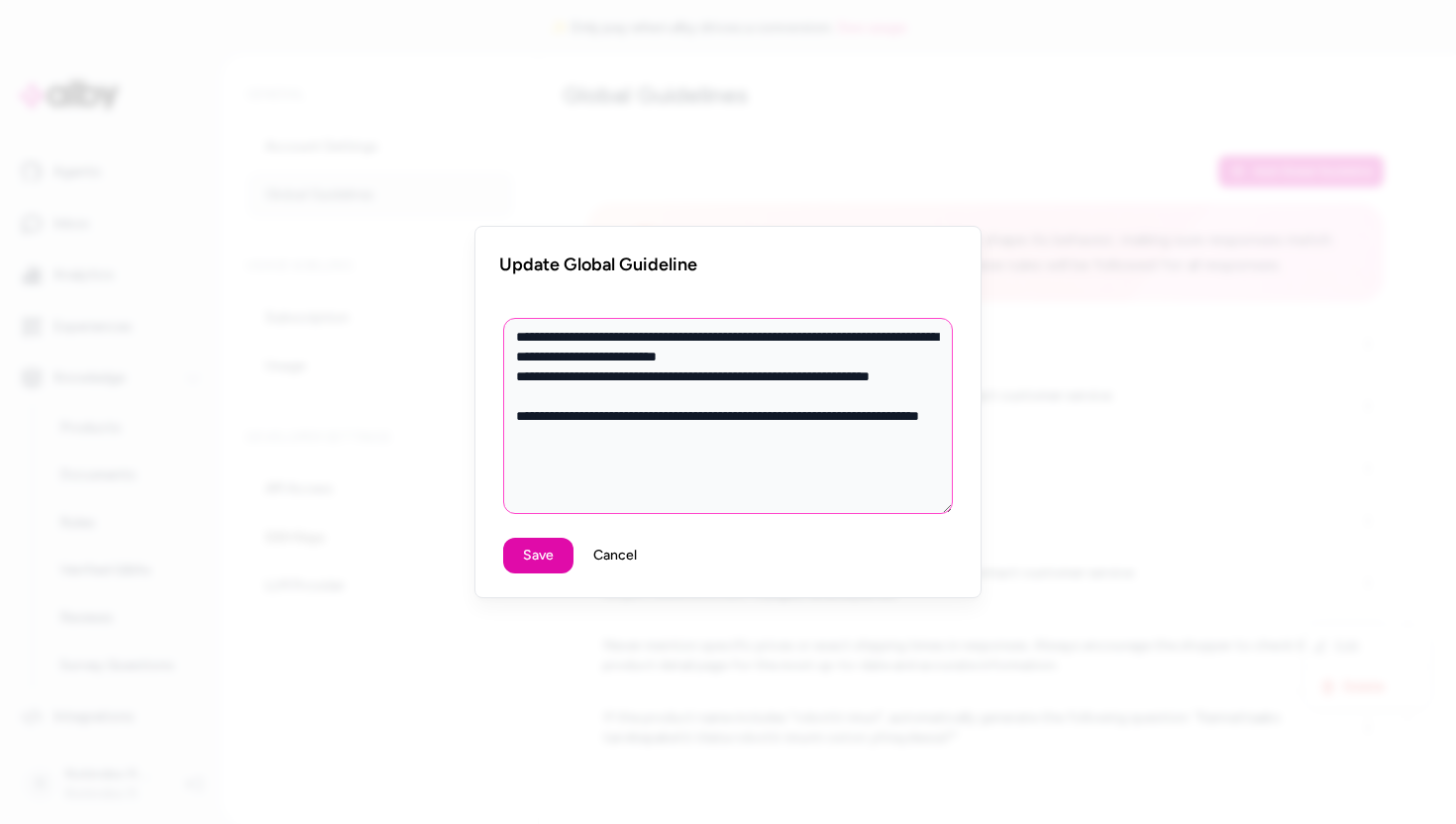 click on "**********" at bounding box center (728, 416) 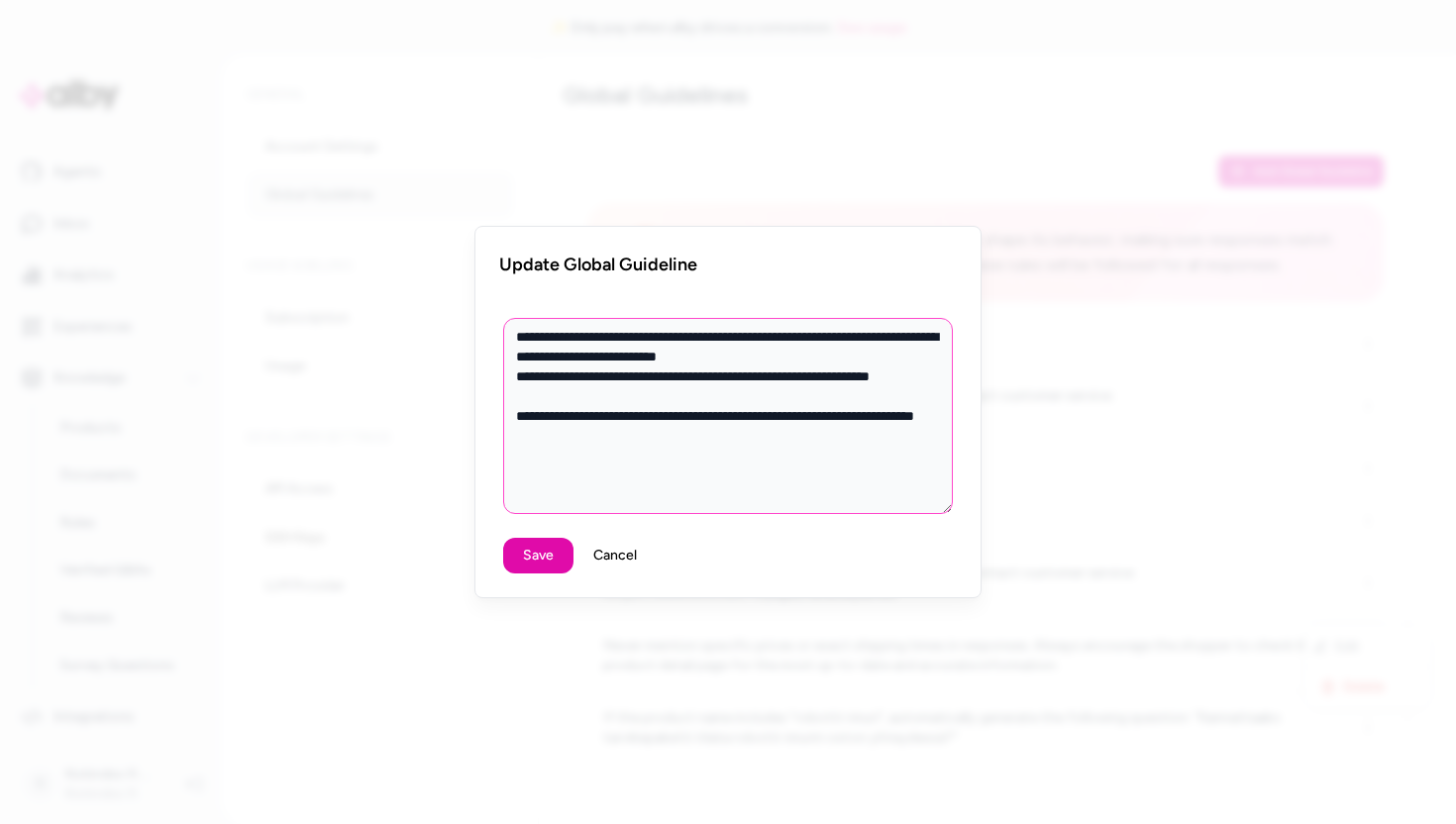type on "*" 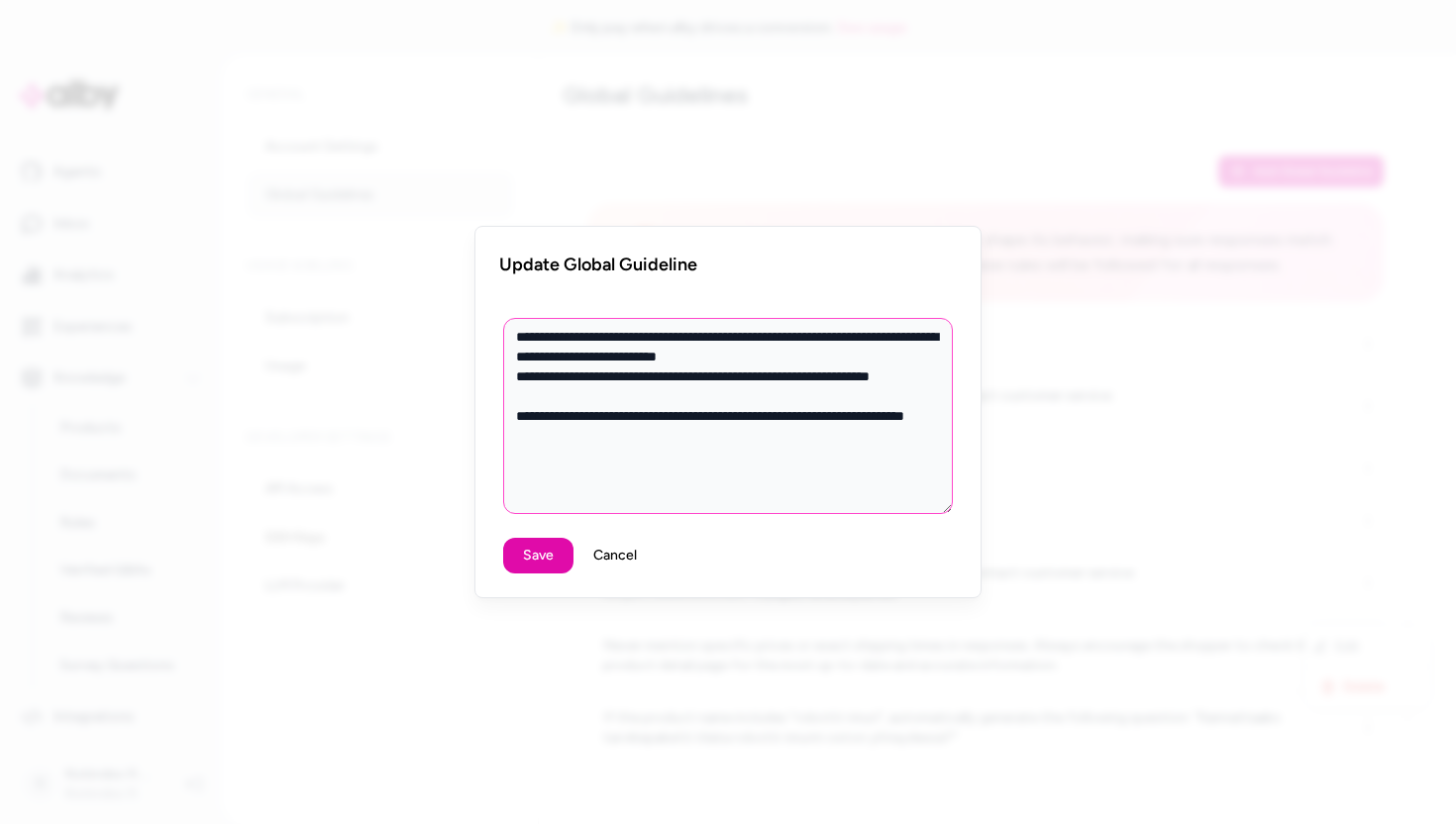 type on "*" 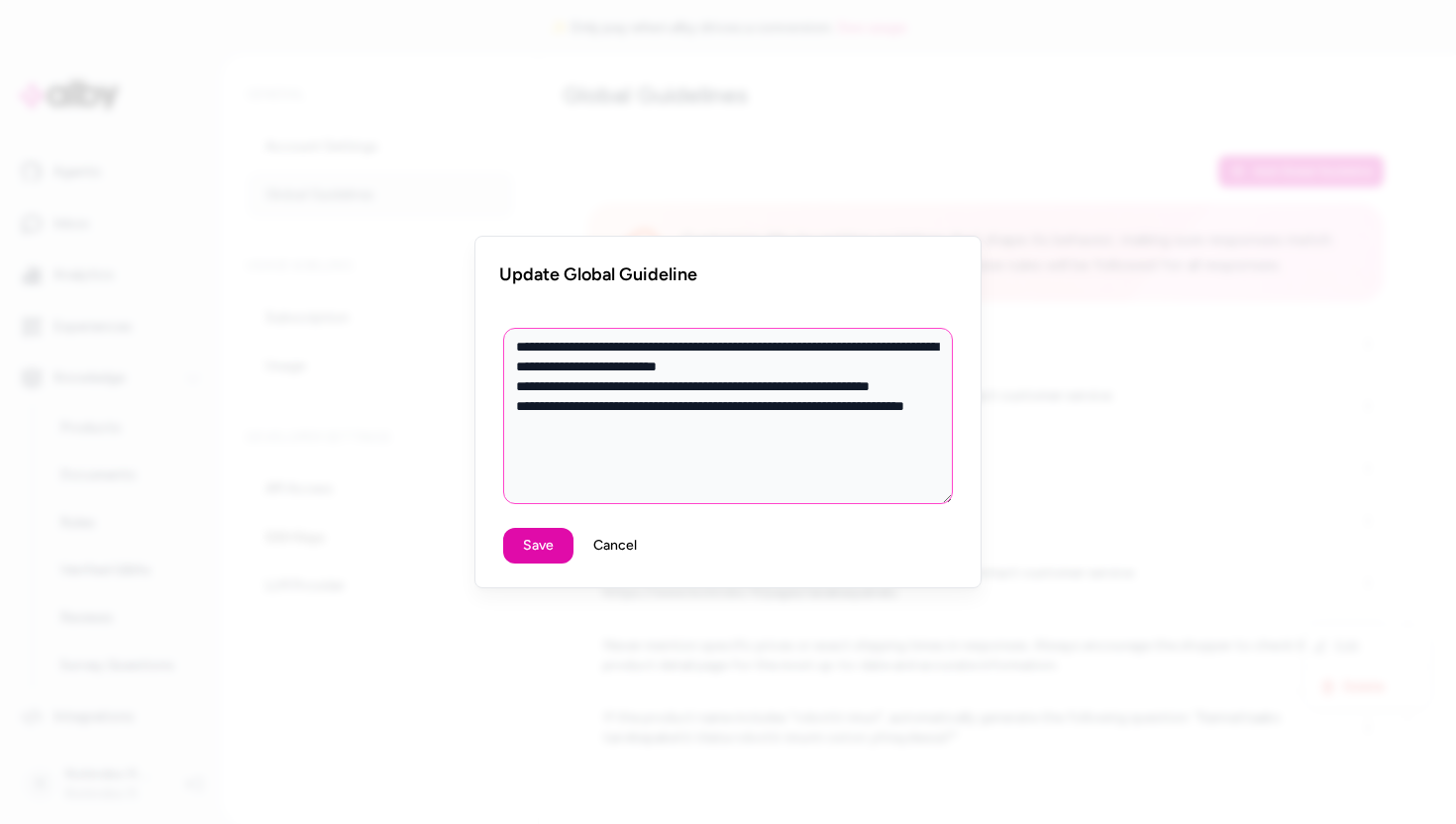 click on "**********" at bounding box center (728, 416) 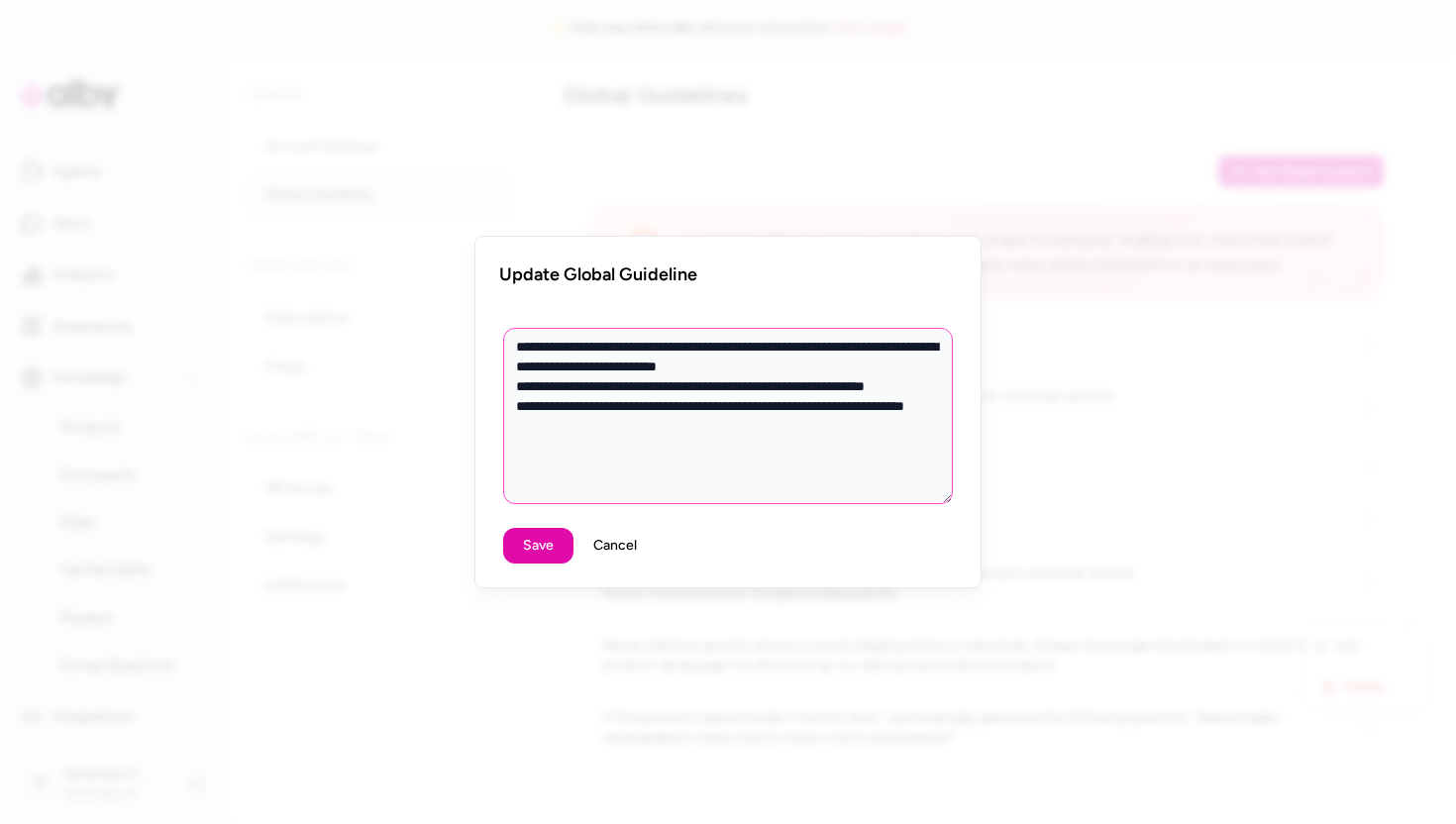 type on "*" 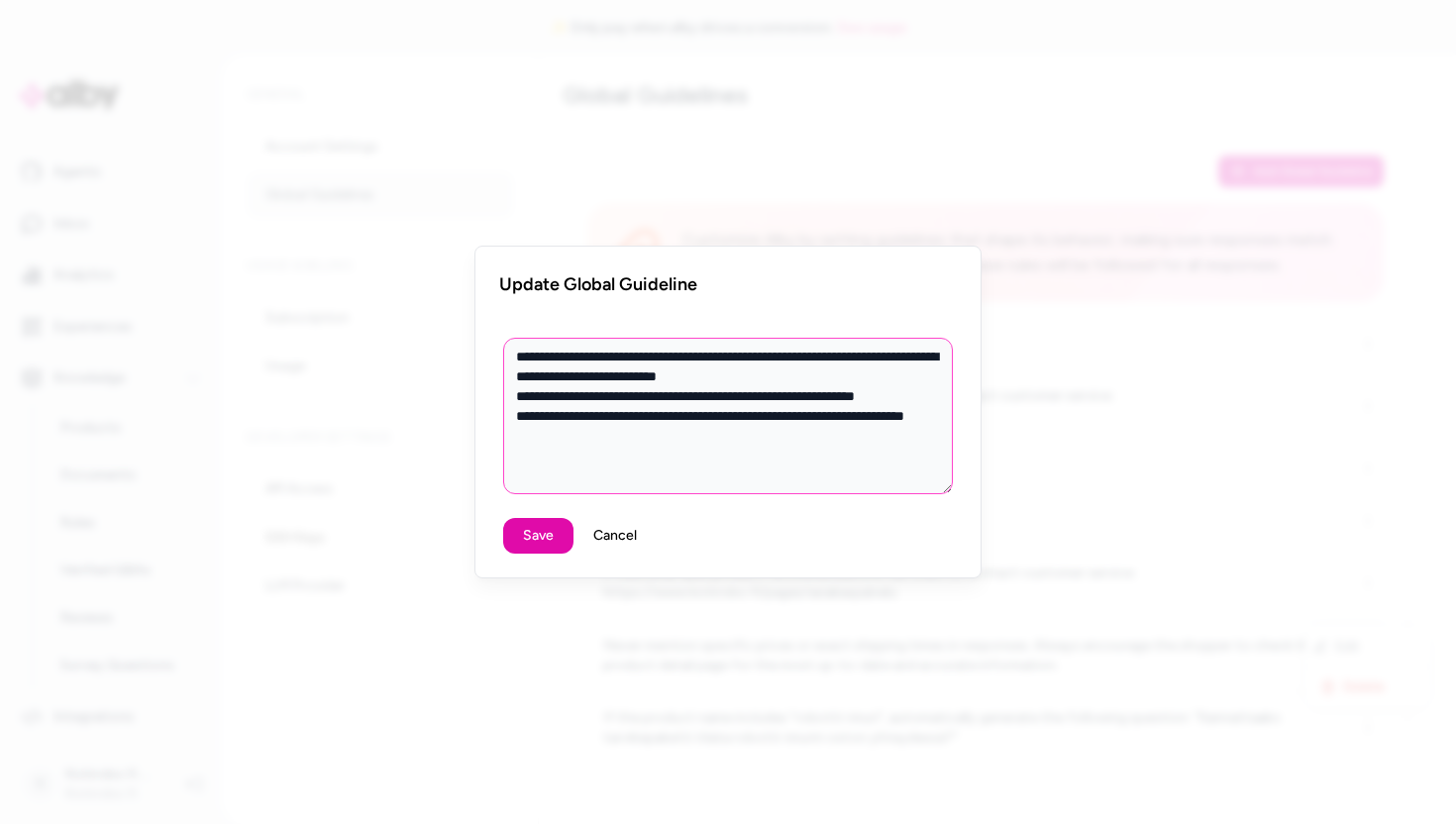 click on "**********" at bounding box center (728, 416) 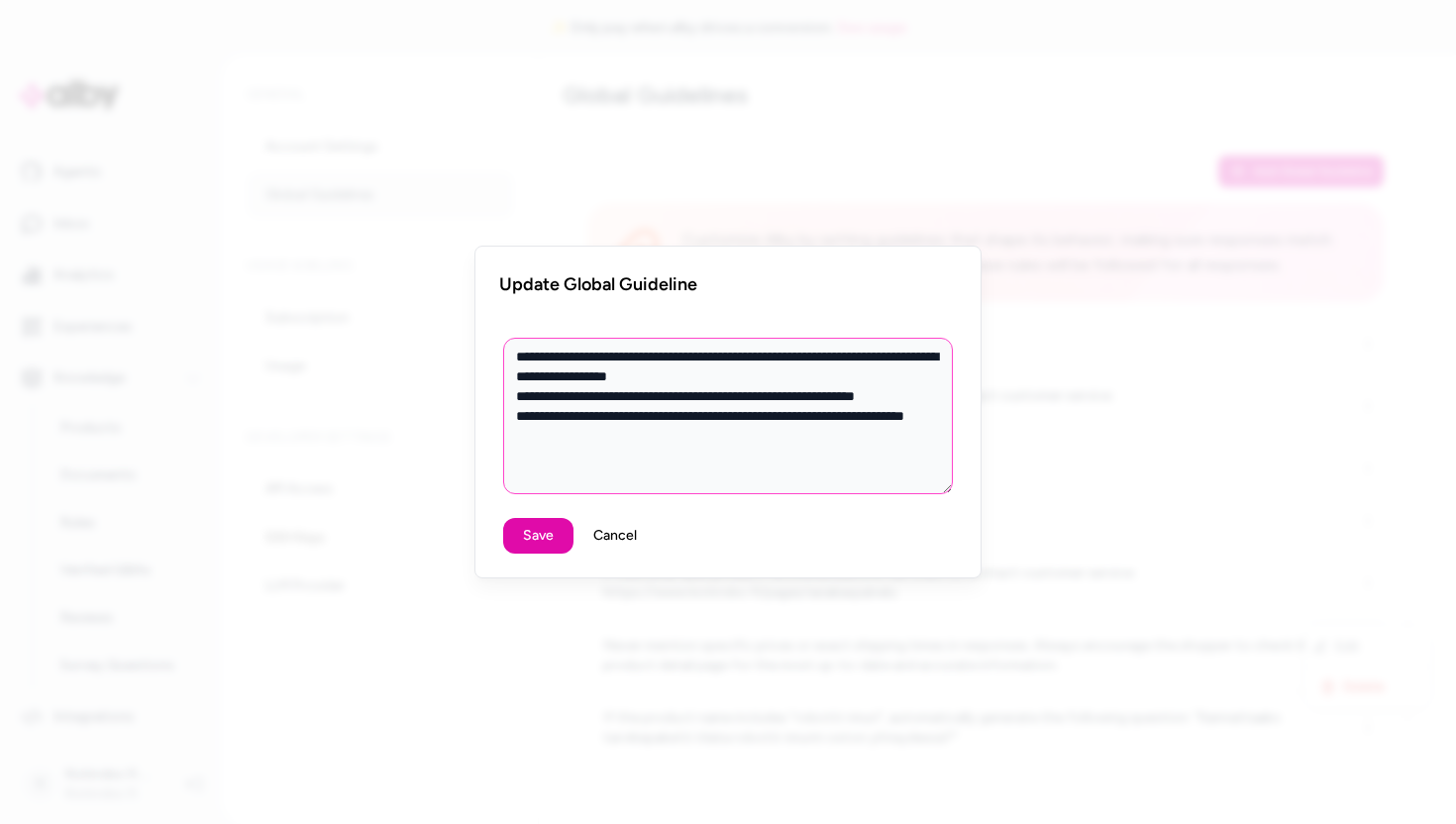 click on "**********" at bounding box center (728, 416) 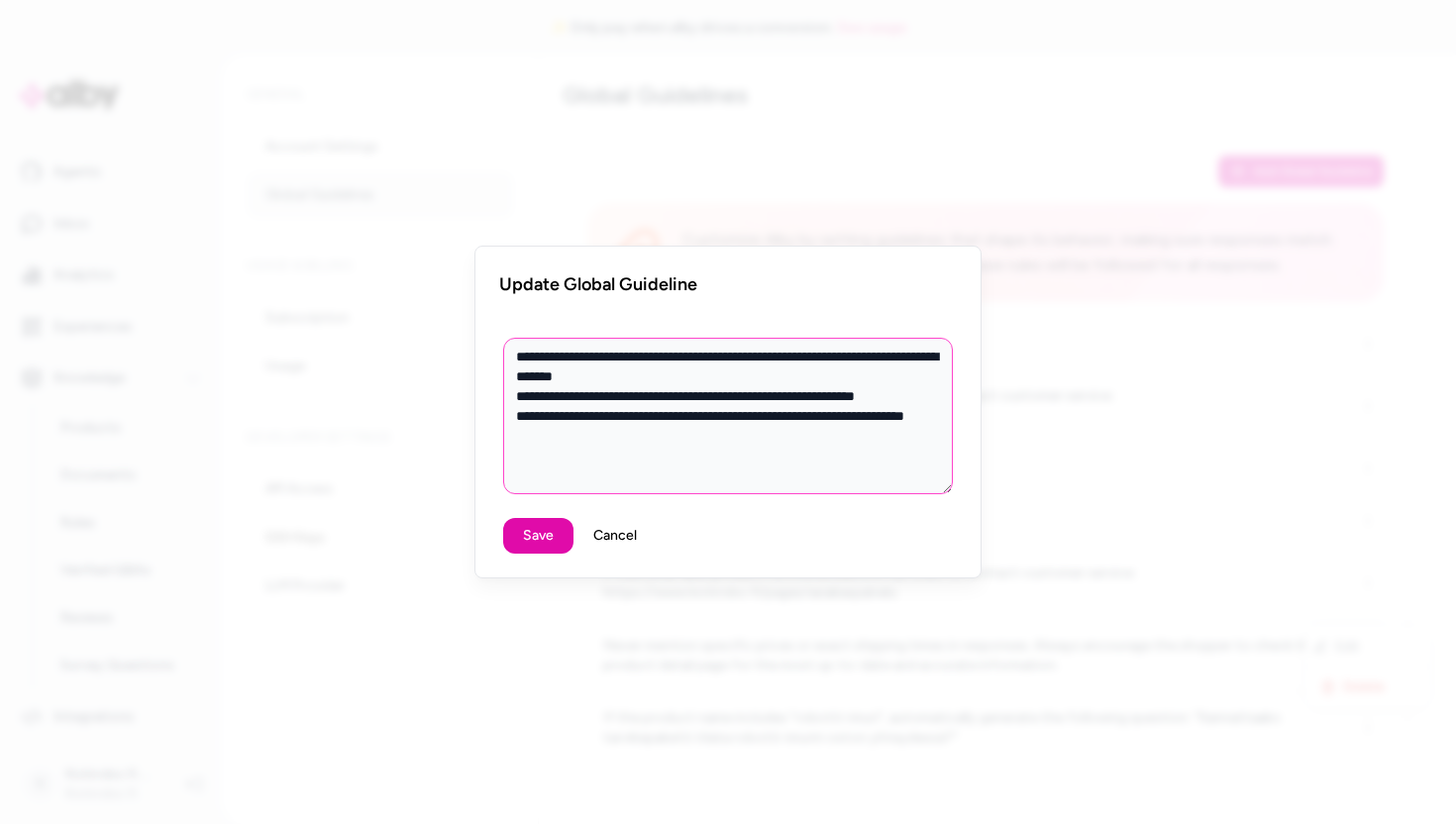 drag, startPoint x: 661, startPoint y: 441, endPoint x: 921, endPoint y: 419, distance: 260.92911 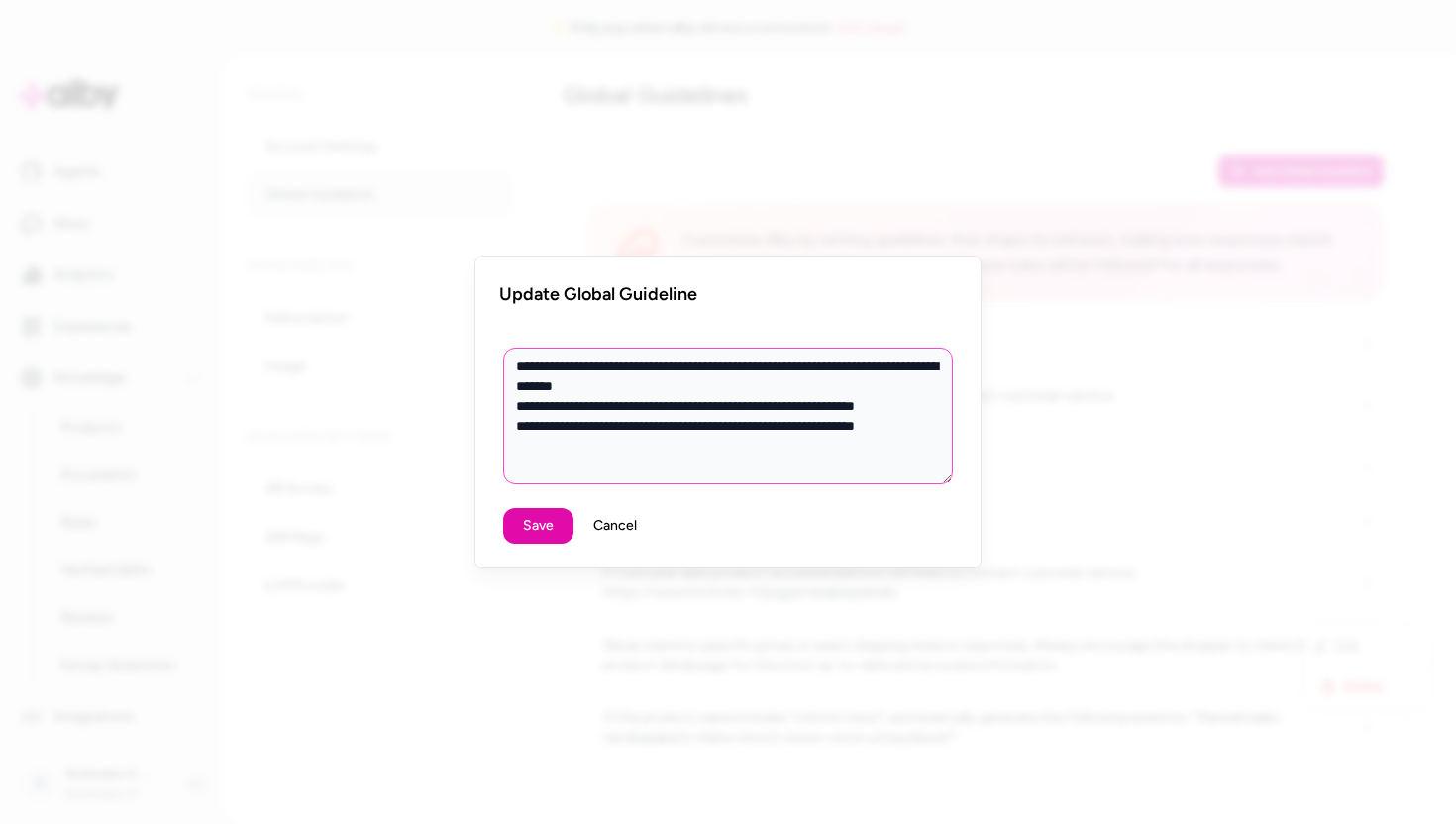 type on "*" 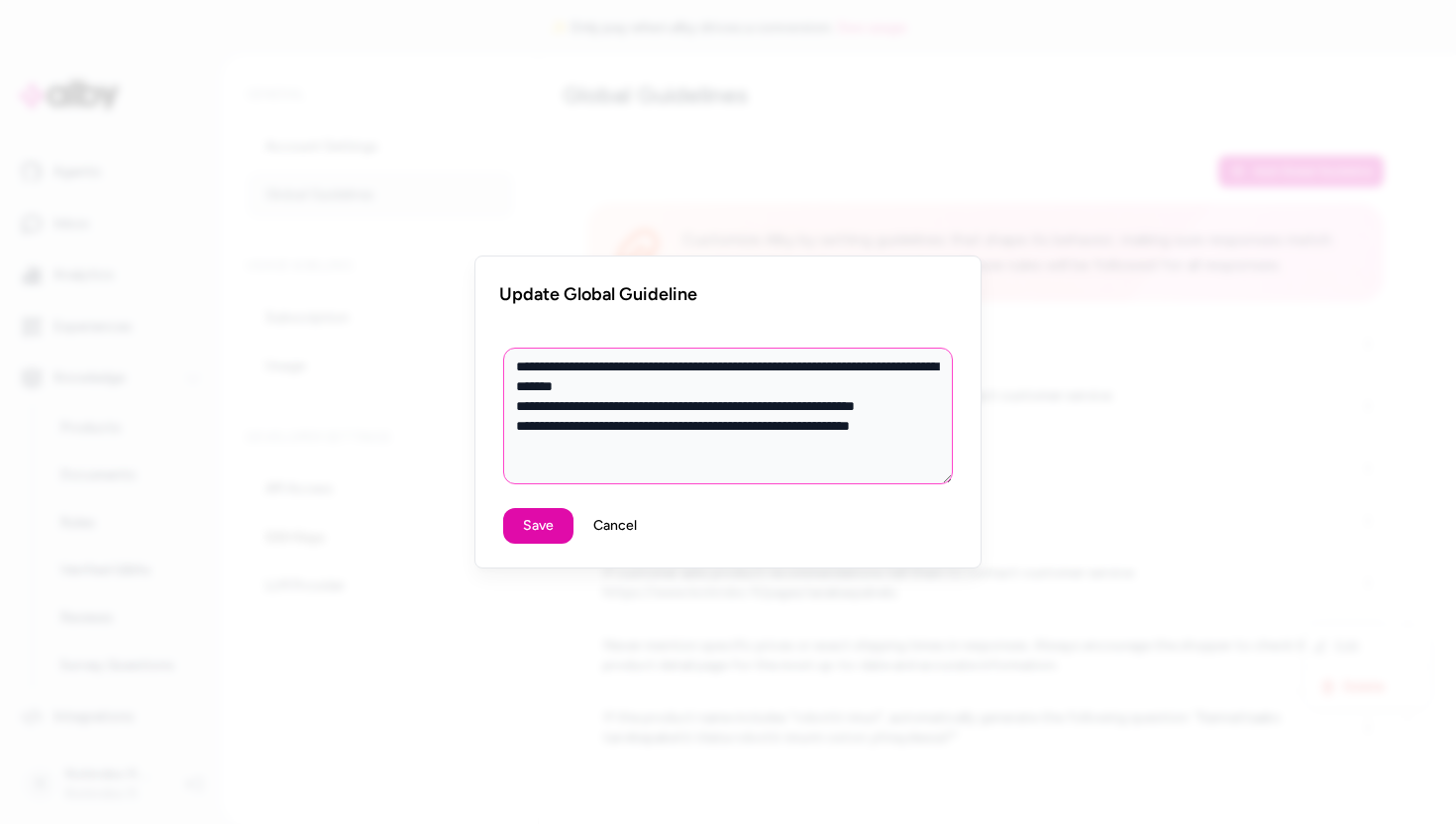 type on "*" 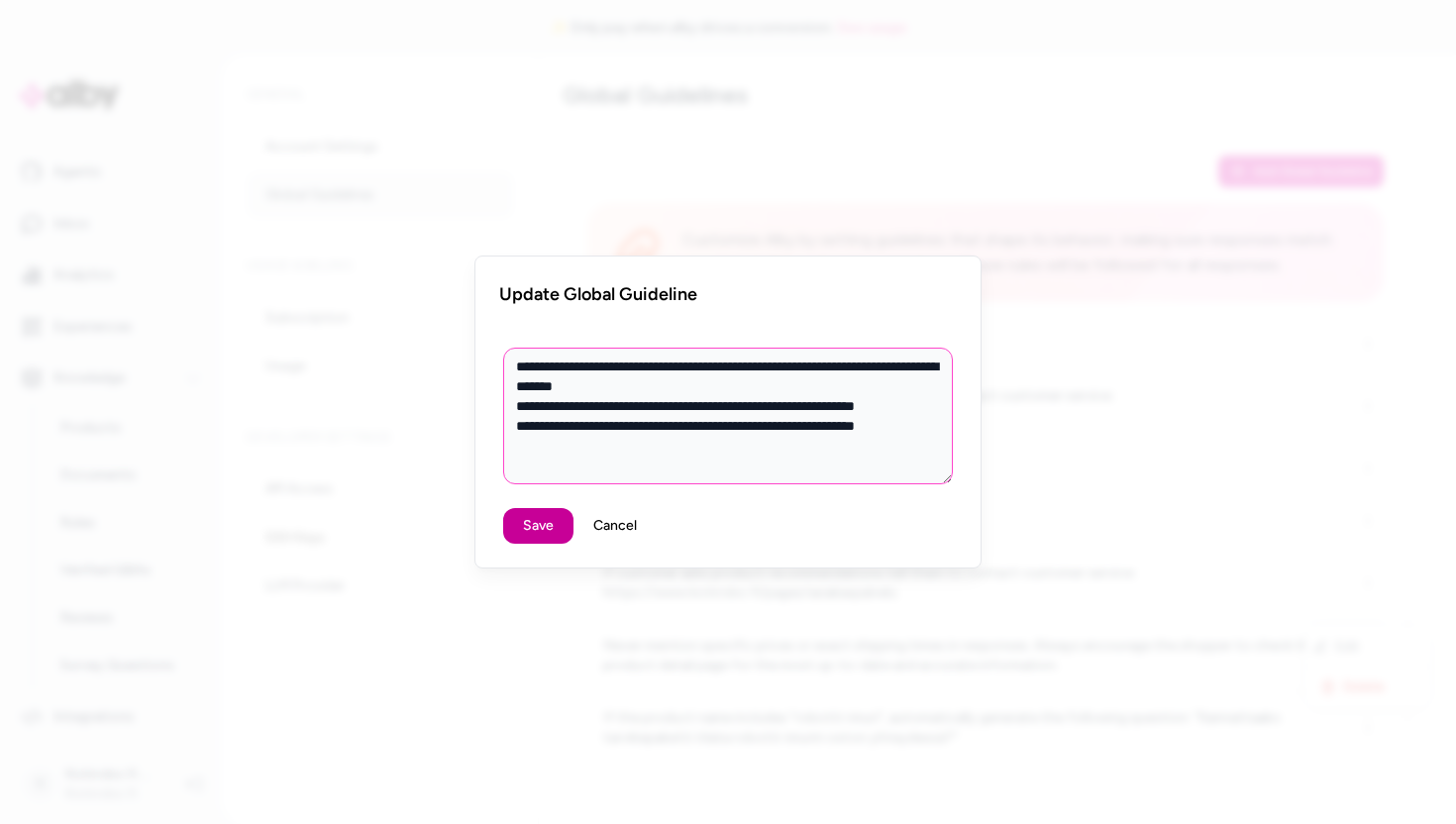 type on "**********" 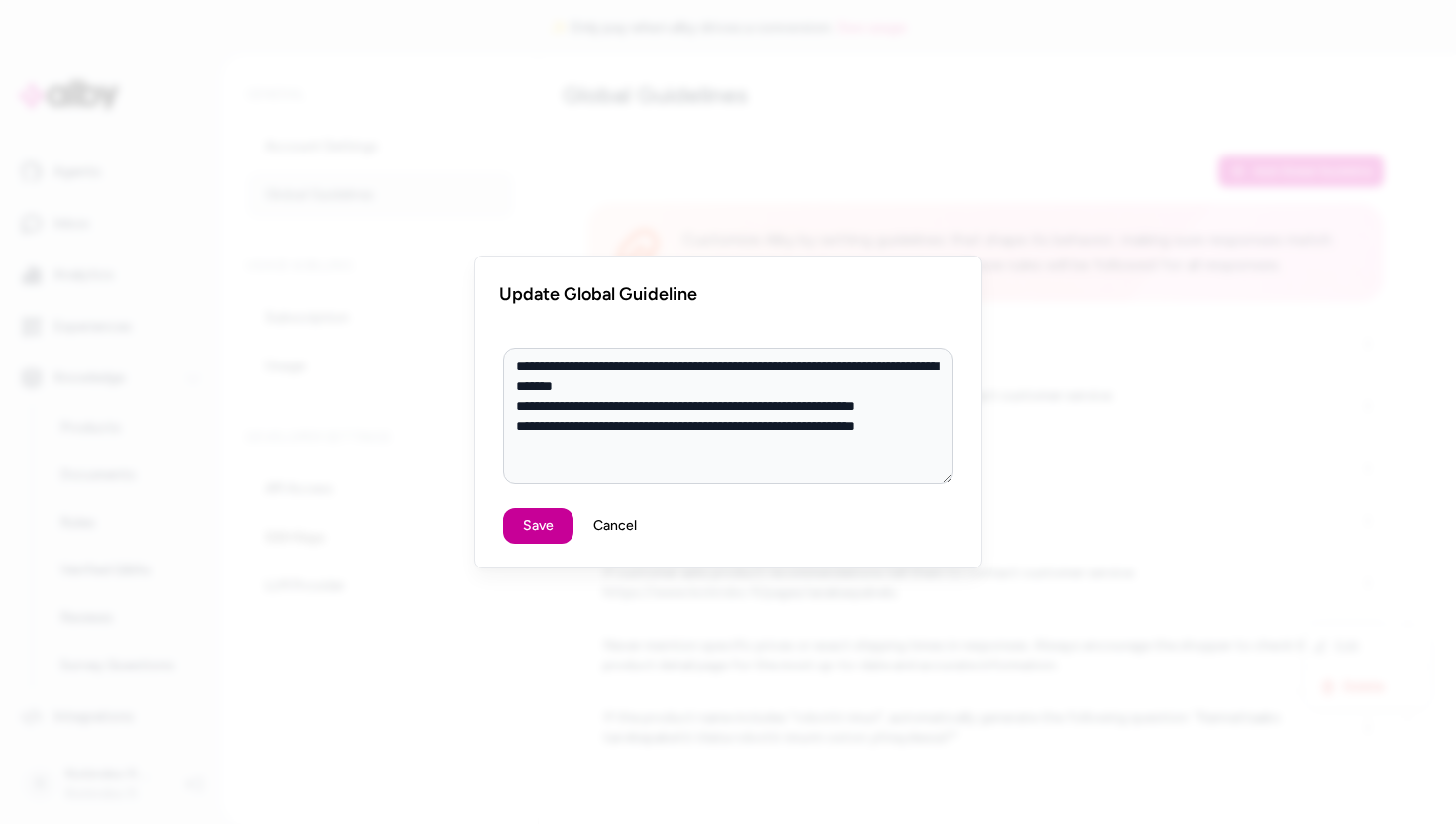 click on "Save" at bounding box center (538, 526) 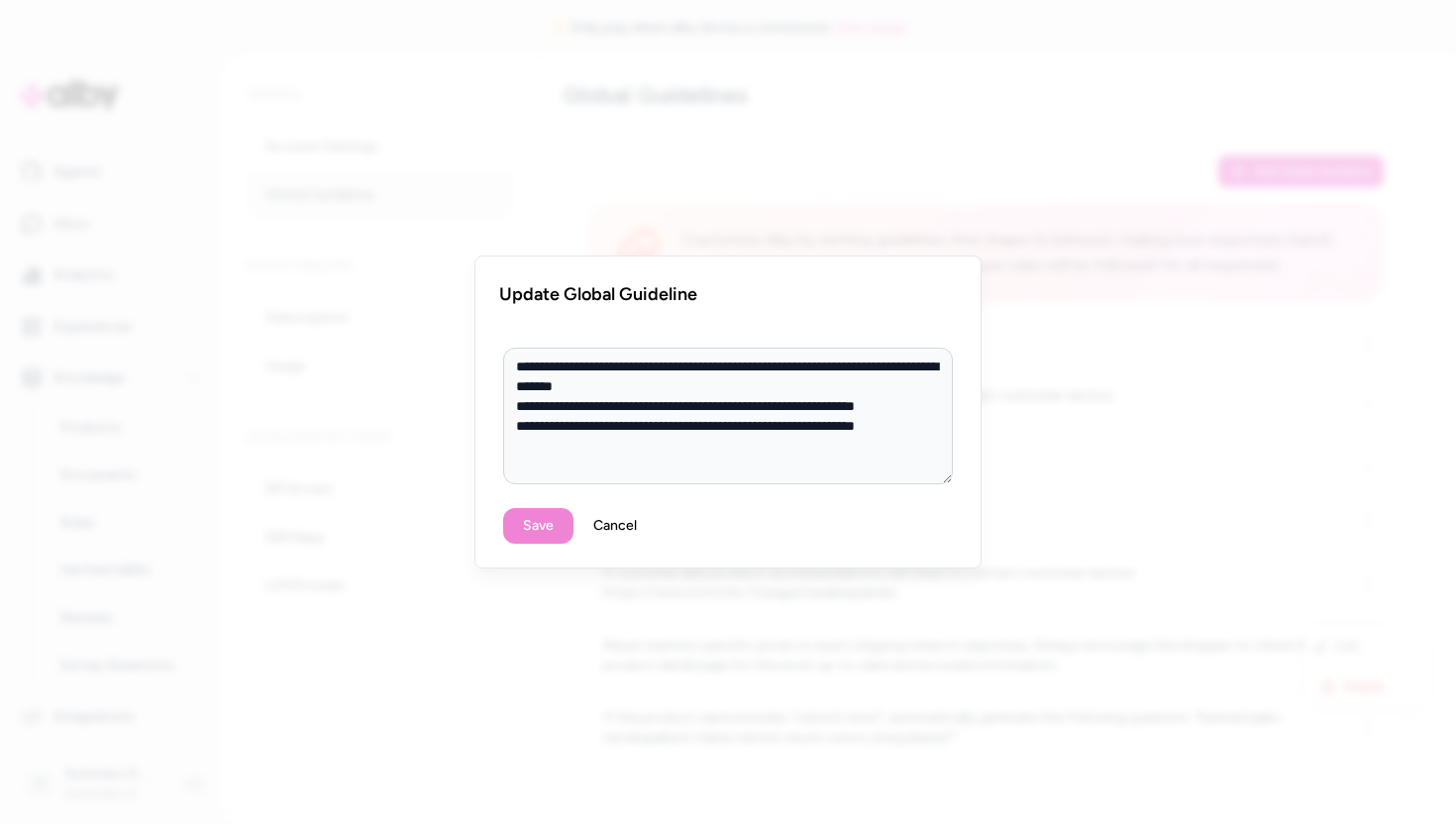 type on "*" 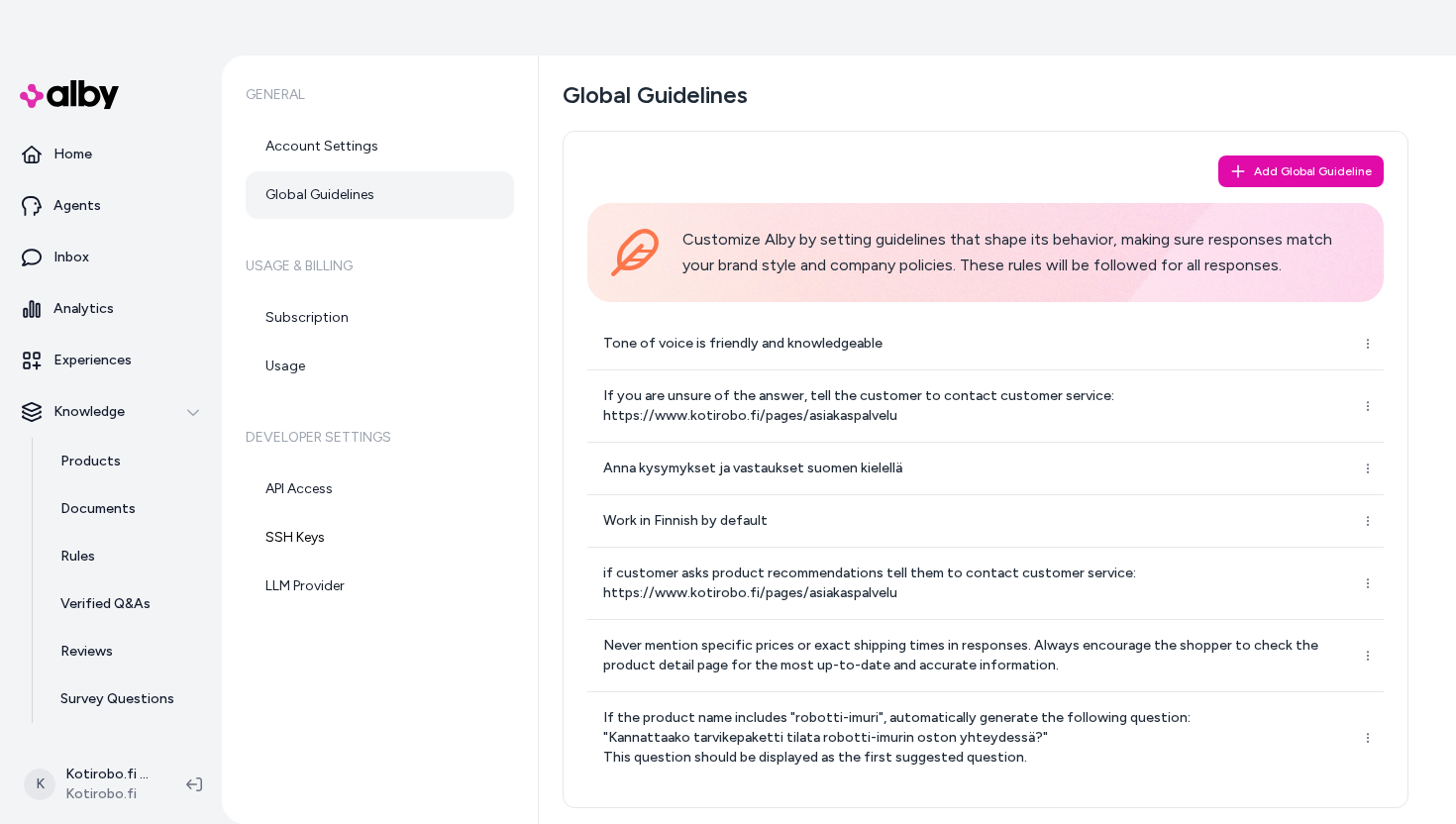 scroll, scrollTop: 0, scrollLeft: 0, axis: both 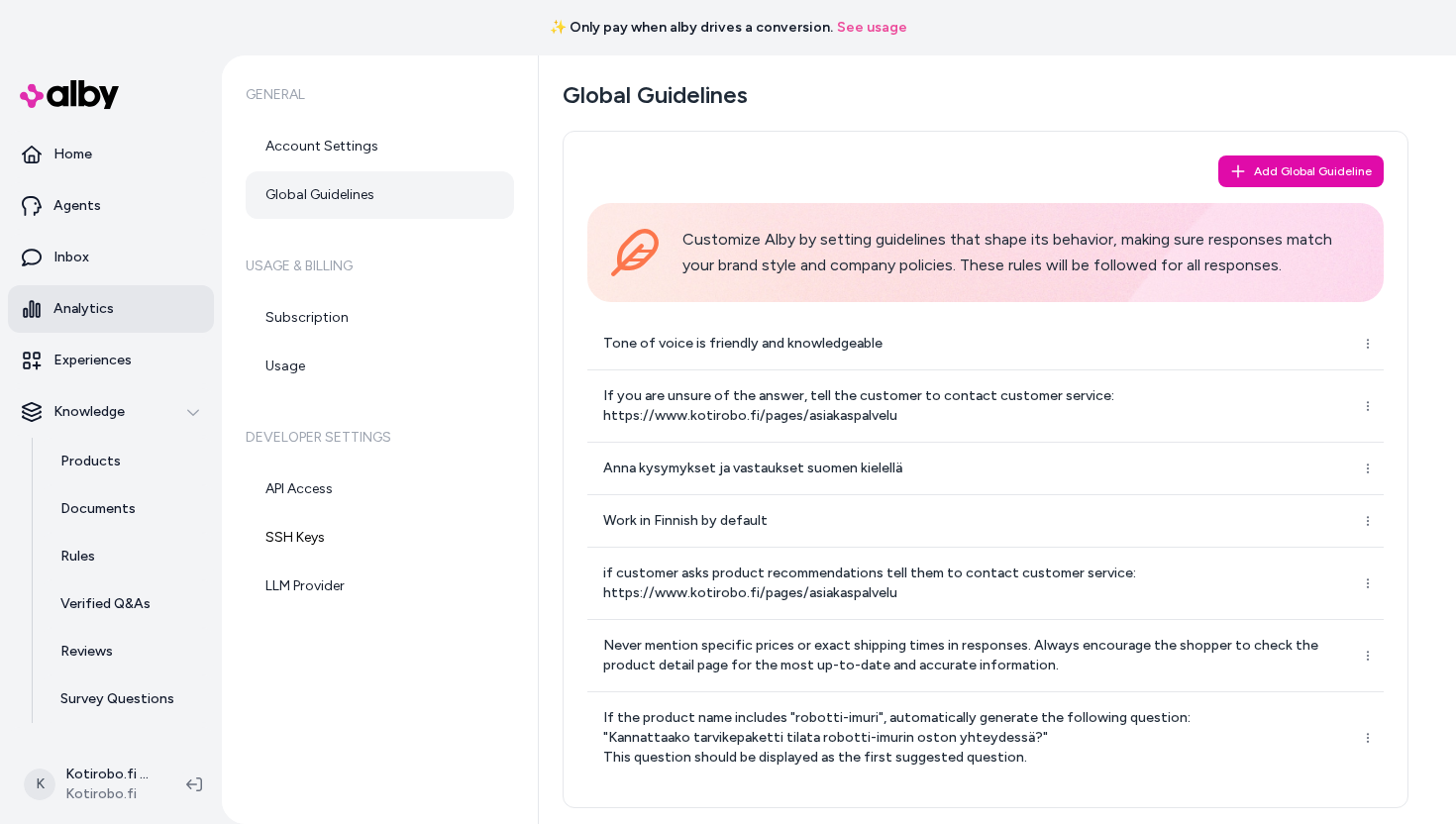 click on "Analytics" at bounding box center (83, 309) 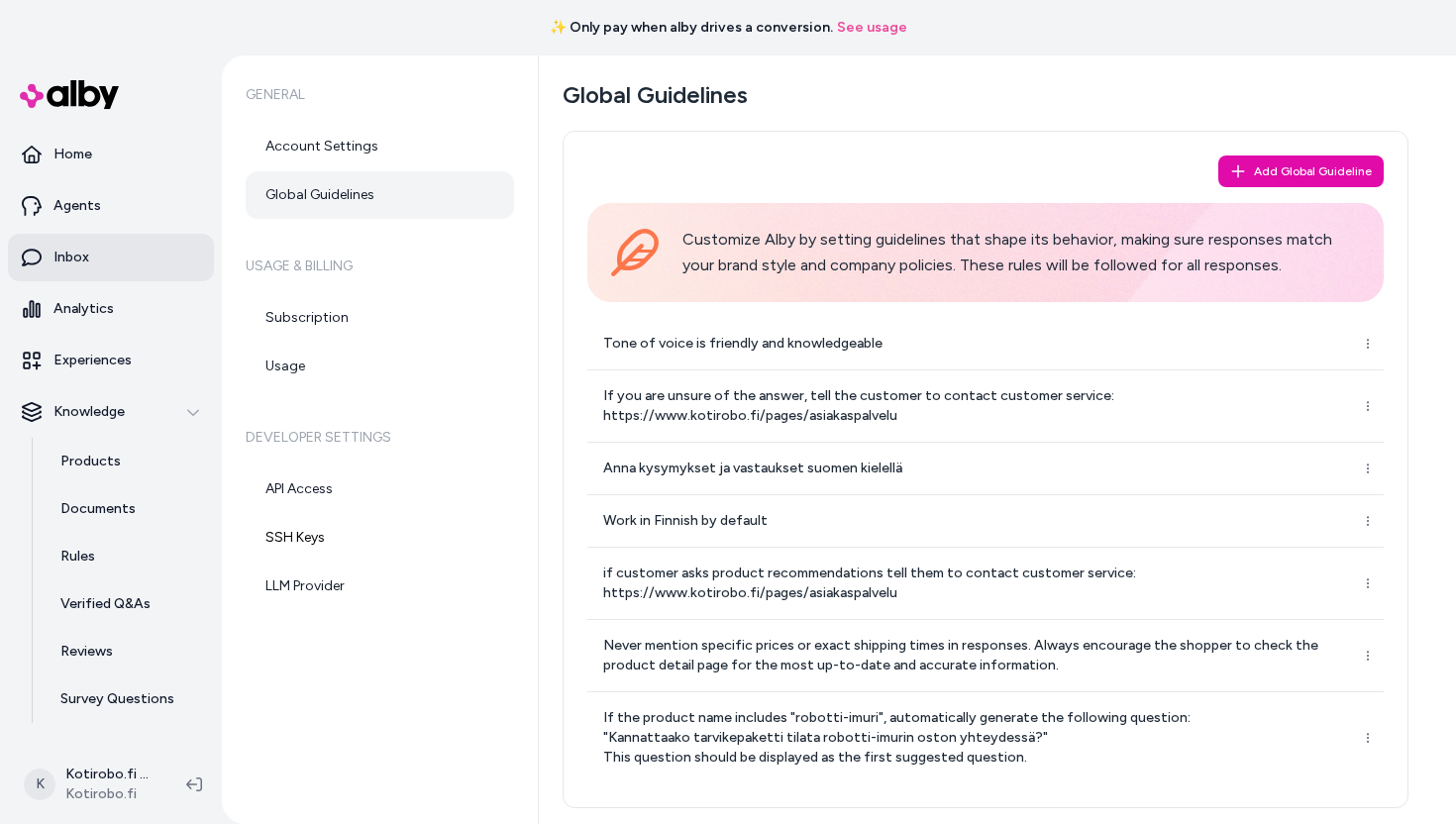click on "Inbox" at bounding box center [111, 258] 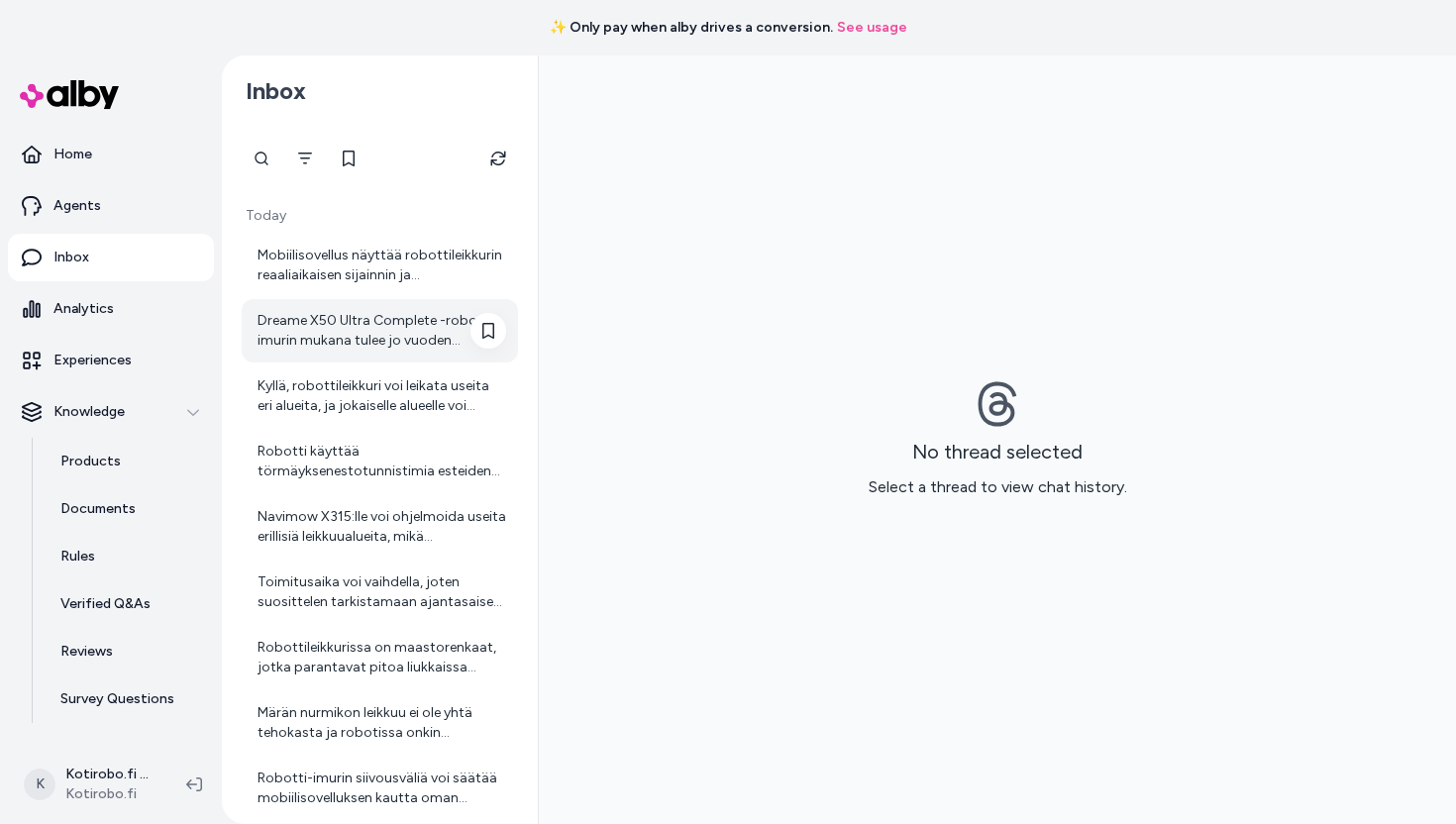 click on "Dreame X50 Ultra Complete -robotti-imurin mukana tulee jo vuoden lisätarvikkeet, kuten sivuharjat, suodattimet, pölypussit, moppaustyynyt ja pesuaine. Tarvikepaketin tilaaminen voi olla kätevää, jos haluat varmistaa, että sinulla on jatkossa helposti saatavilla varaosia ja tarvikkeita ilman erillisiä tilauksia.
Jos haluat lisätietoja tai apua tarvikepaketin valinnassa, suosittelen ottamaan yhteyttä asiakaspalveluumme osoitteessa [Kotirobo Asiakaspalvelu](https://www.kotirobo.fi/pages/asiakaspalvelu). He osaavat neuvoa juuri sinun tarpeisiisi sopivasti!" at bounding box center (381, 331) 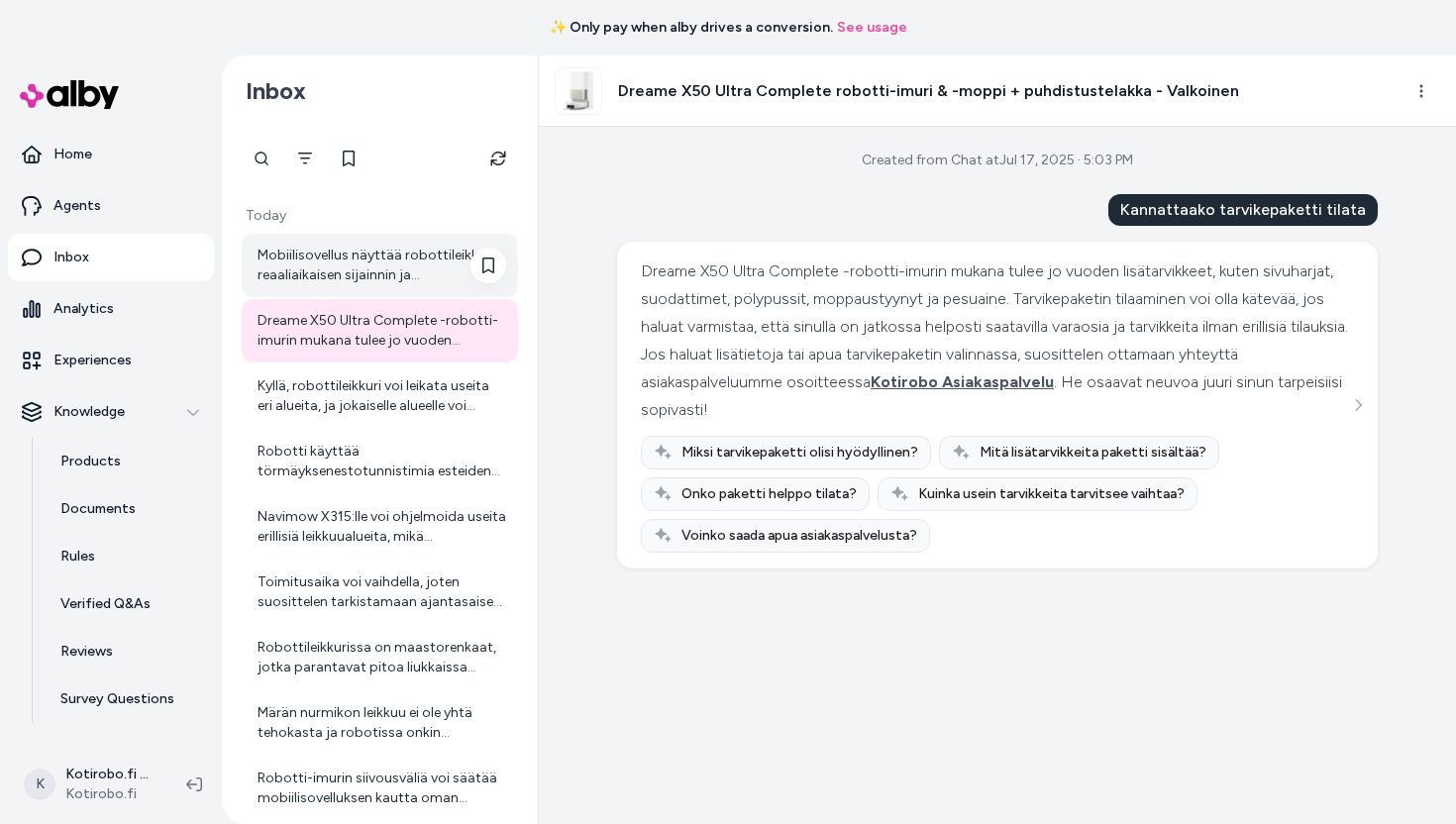 click on "Mobiilisovellus näyttää robottileikkurin reaaliaikaisen sijainnin ja leikkuutilanteen. Voit seurata sen toimintaa helposti älypuhelimellasi." at bounding box center (381, 265) 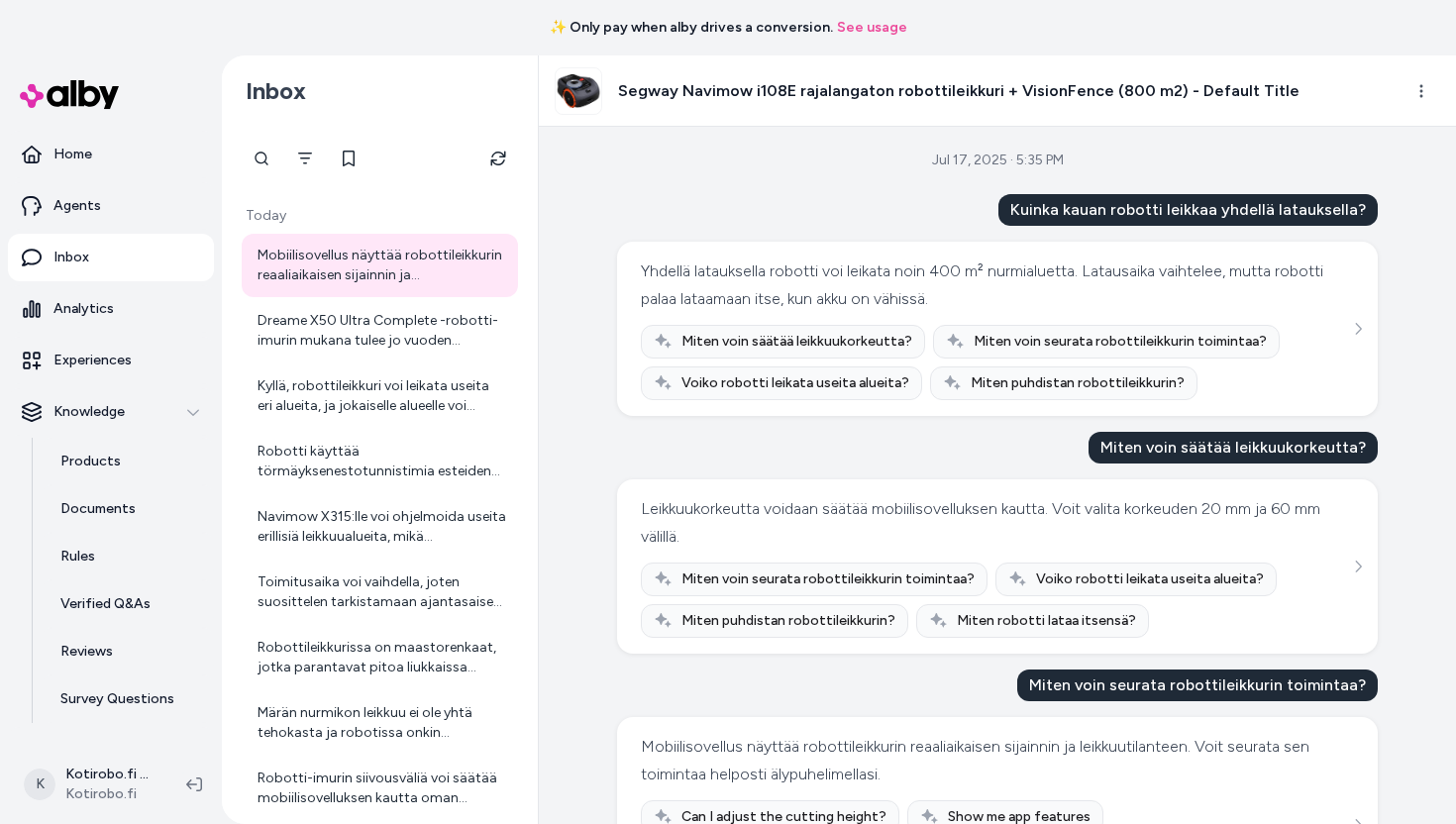 scroll, scrollTop: 133, scrollLeft: 0, axis: vertical 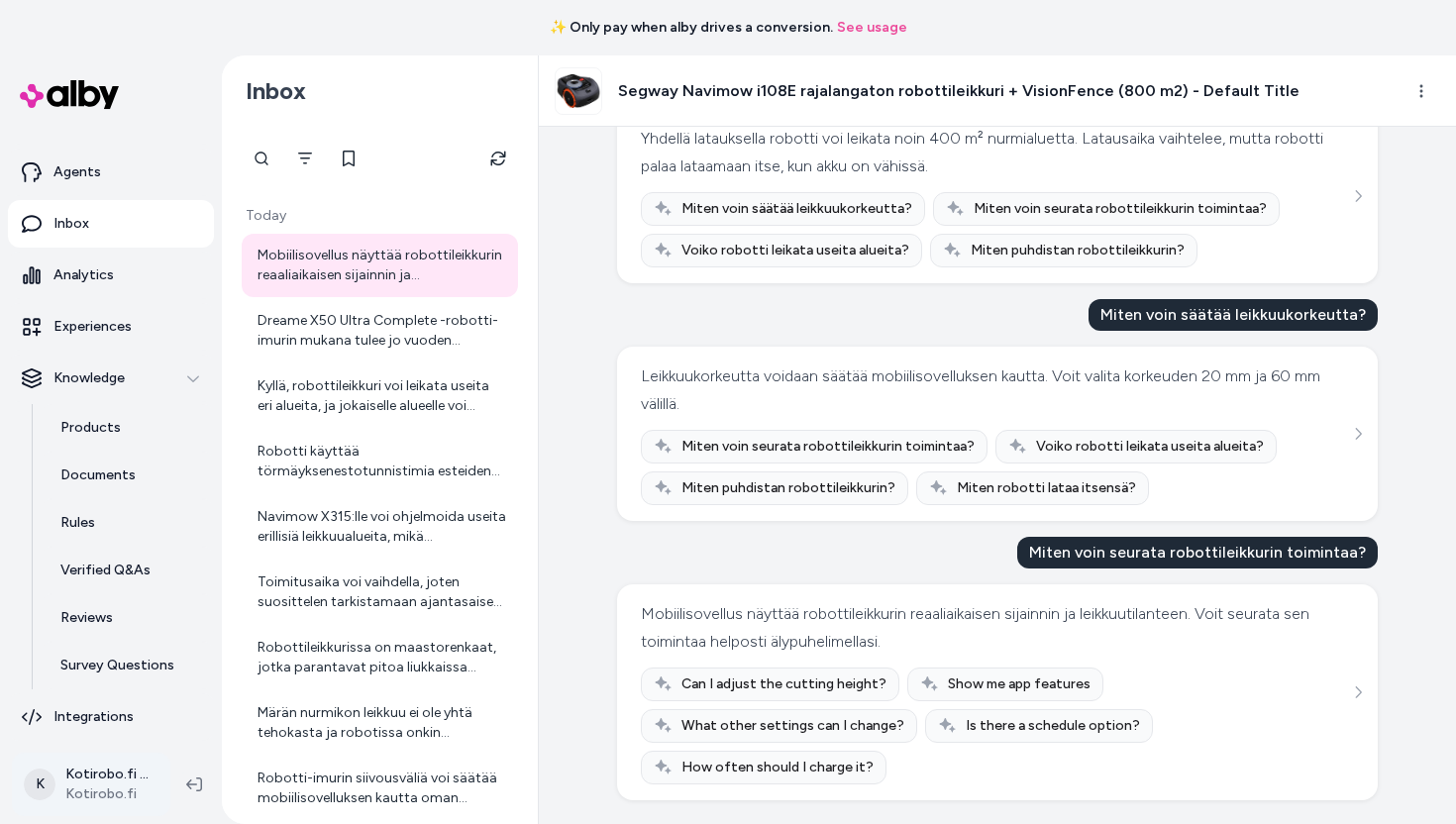 click on "Jos haluat lisätietoja tai apua tarvikepaketin valinnassa, suosittelen ottamaan yhteyttä asiakaspalveluumme osoitteessa [asiakaspalvelu](https://www.kotirobo.fi/pages/asiakaspalvelu). He osaavat neuvoa juuri sinun tarpeisiisi sopivasti! Jul 17, 2025 · 5:35 PM Kuinka kauan robotti leikkaa yhdellä latauksella?" at bounding box center [728, 412] 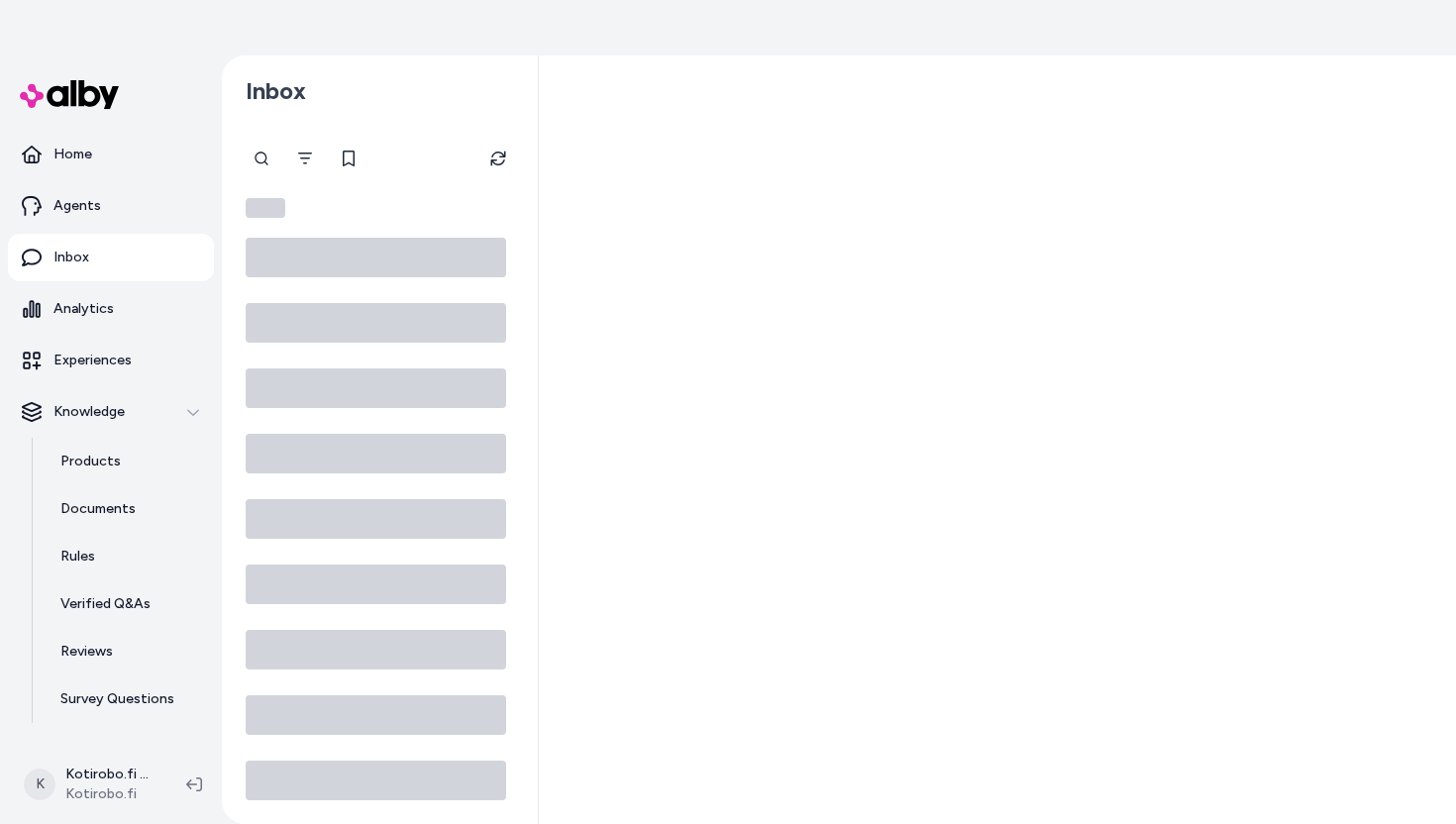 scroll, scrollTop: 0, scrollLeft: 0, axis: both 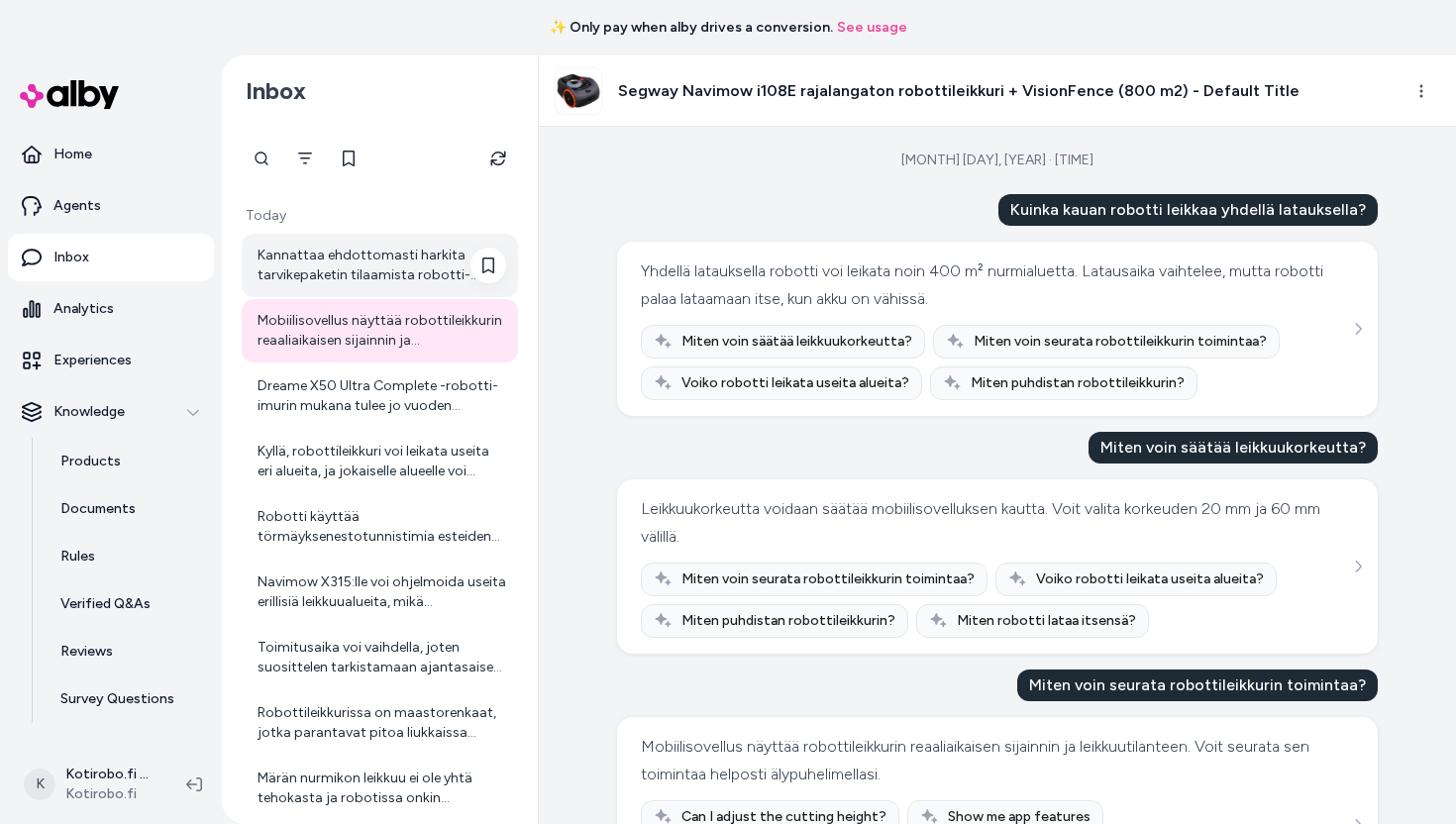 click on "Kannattaa ehdottomasti harkita tarvikepaketin tilaamista robotti-imurin oston yhteydessä. Tarvikepaketti sisältää usein esimerkiksi sivuharjoja, suodattimia, pölypusseja, moppaustyynyjä ja muita kuluvia osia, joita robotti-imuri tarvitsee toimiakseen tehokkaasti ja pitkäikäisesti. Näin varmistat, että sinulla on heti alusta alkaen kaikki tarvittavat tarvikkeet käytössäsi, eikä sinun tarvitse erikseen etsiä niitä myöhemmin.
Jos haluat tarkempia suosituksia tai tietoa juuri tämän mallin tarvikepaketista, voit myös ottaa yhteyttä asiakaspalveluumme osoitteessa [Kotirobo asiakaspalvelu](https://www.kotirobo.fi/pages/asiakaspalvelu). Autamme mielellämme!" at bounding box center [381, 265] 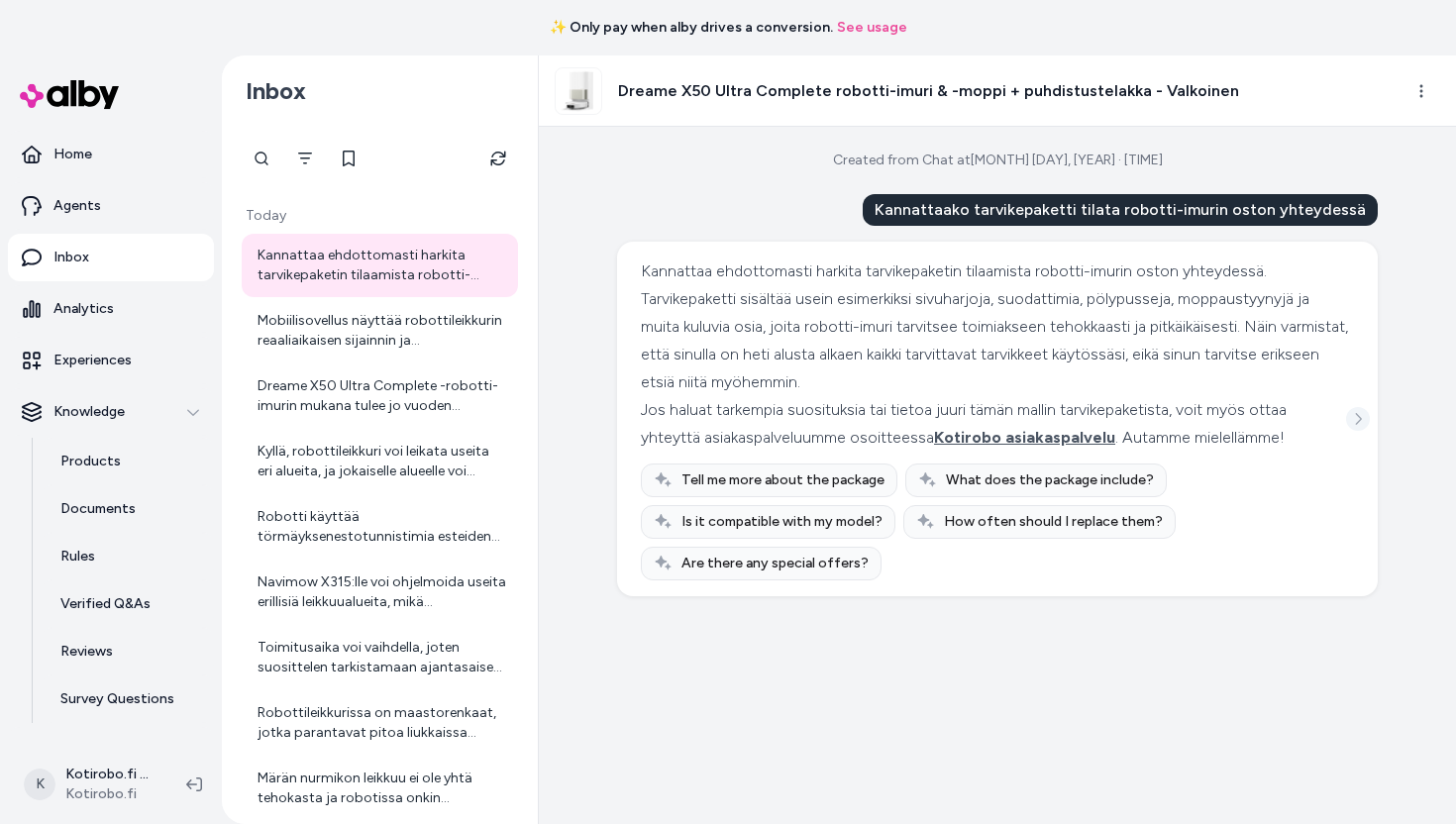 click at bounding box center [1358, 419] 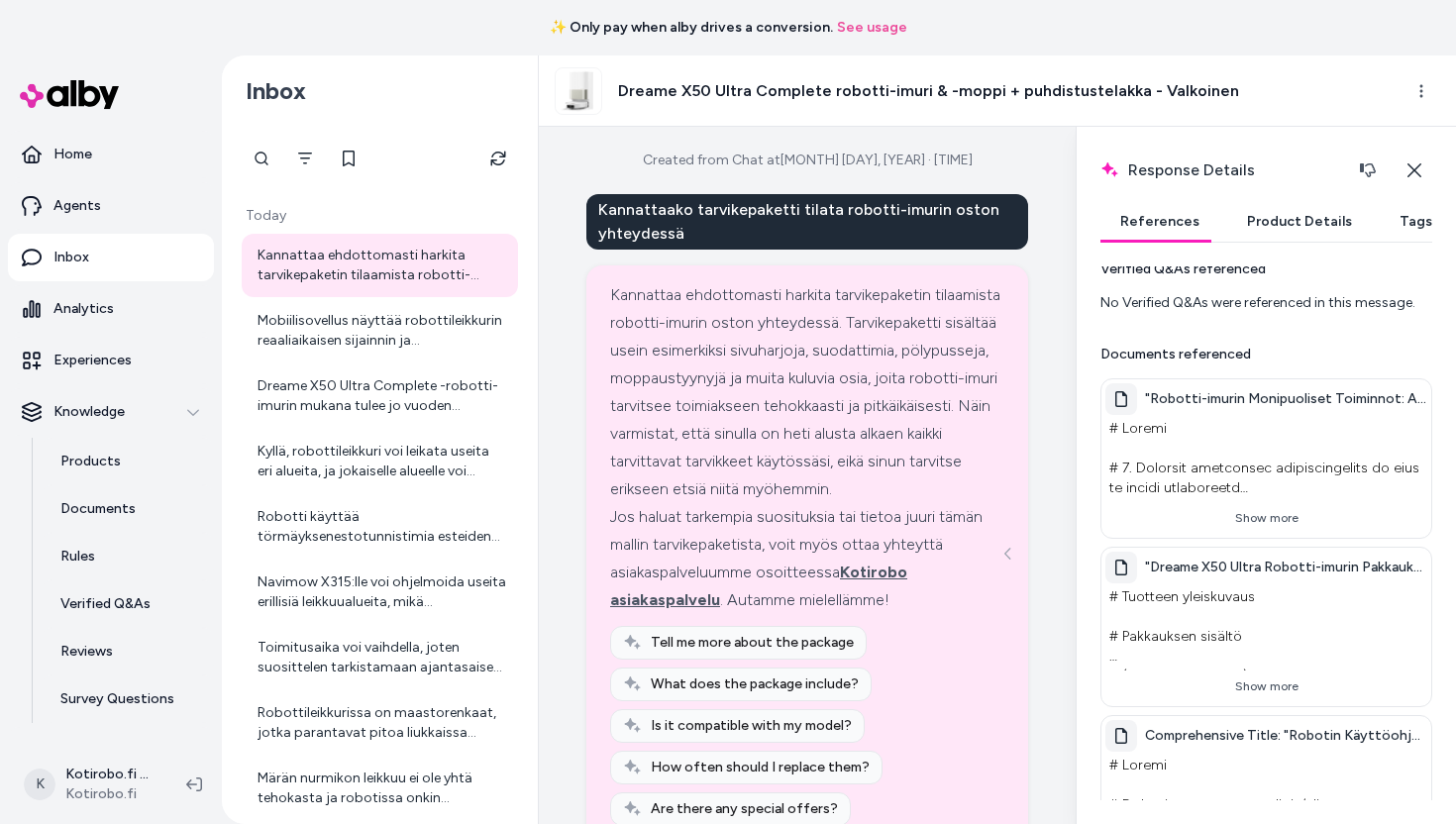 scroll, scrollTop: 20, scrollLeft: 0, axis: vertical 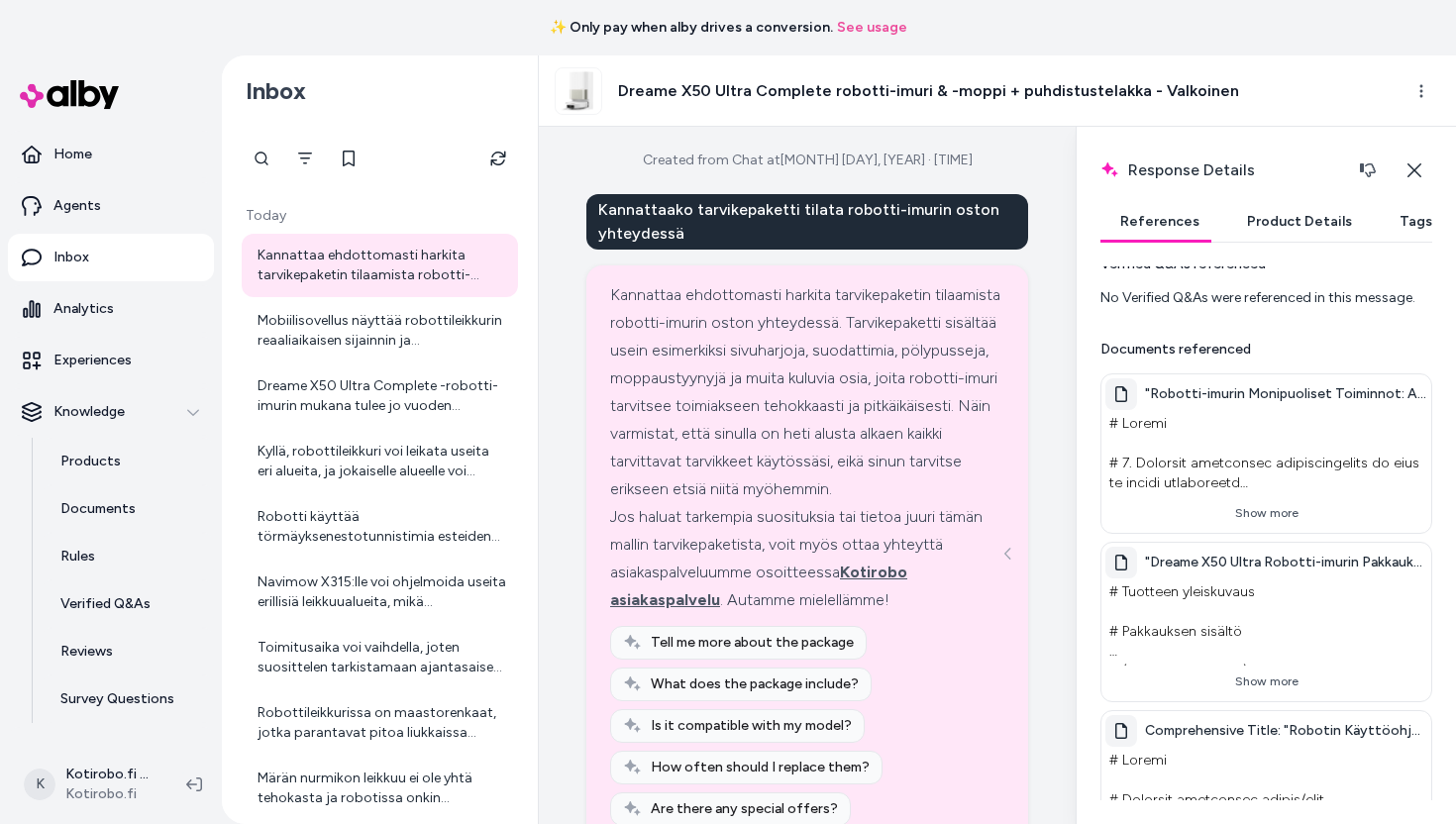 click on ""Robotti-imurin Monipuoliset Toiminnot: Automaattinen Tyhjennys, Moppaus ja Tehokas Puhdistus" - 19" at bounding box center (1286, 394) 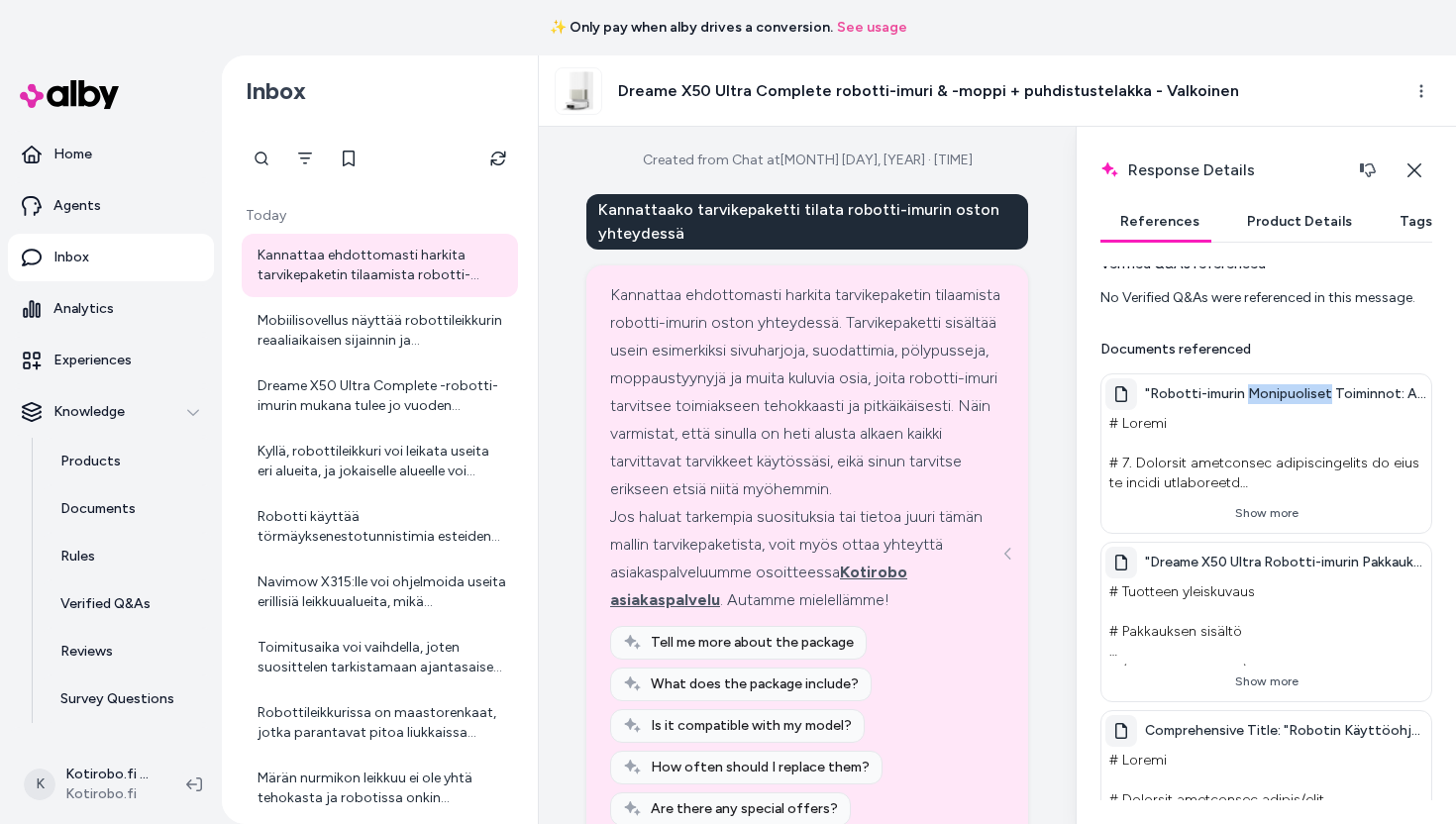 click on ""Robotti-imurin Monipuoliset Toiminnot: Automaattinen Tyhjennys, Moppaus ja Tehokas Puhdistus" - 19" at bounding box center [1286, 394] 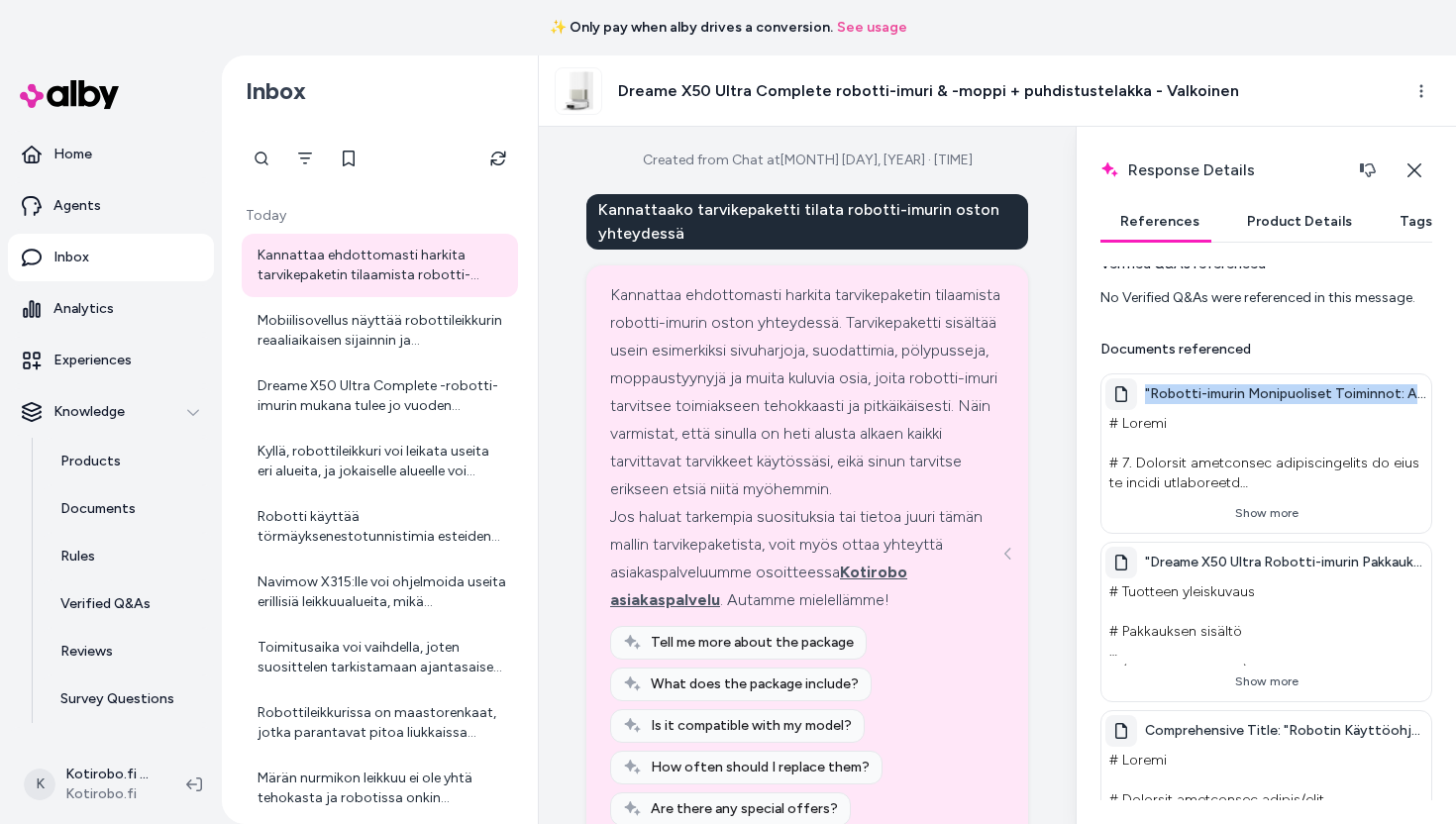 click on ""Robotti-imurin Monipuoliset Toiminnot: Automaattinen Tyhjennys, Moppaus ja Tehokas Puhdistus" - 19" at bounding box center (1286, 394) 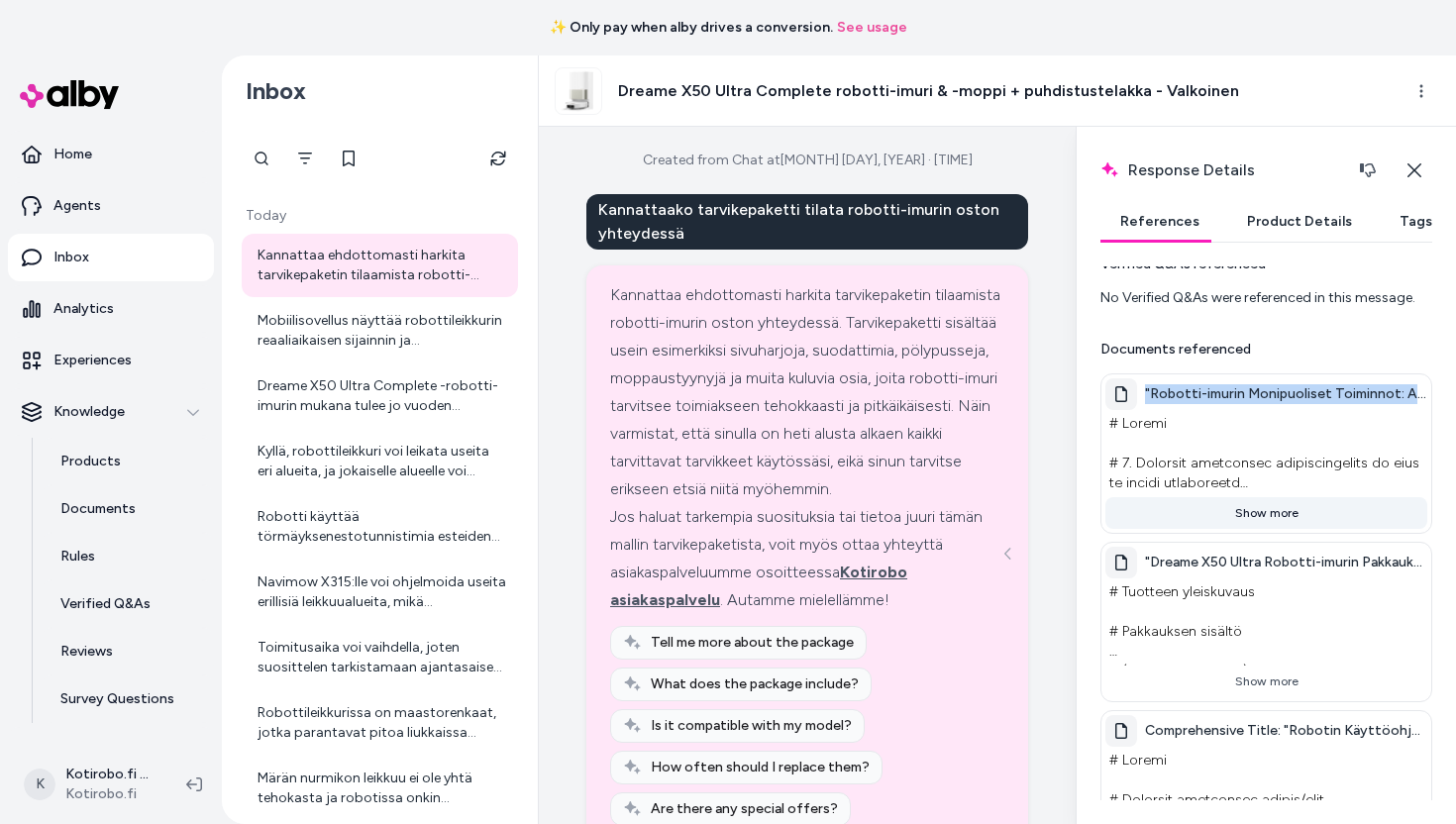click on "Show more" at bounding box center (1266, 513) 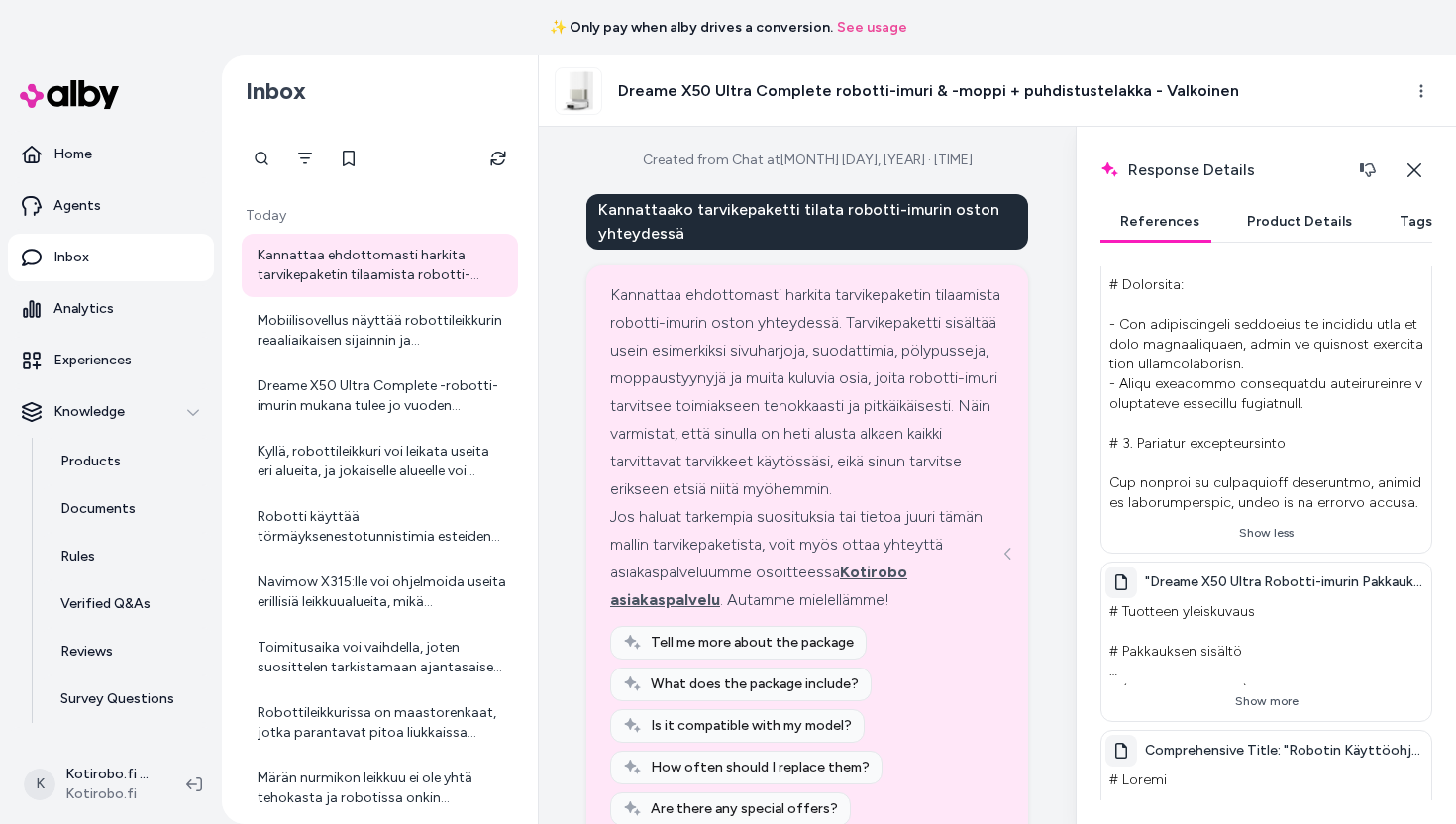 scroll, scrollTop: 813, scrollLeft: 0, axis: vertical 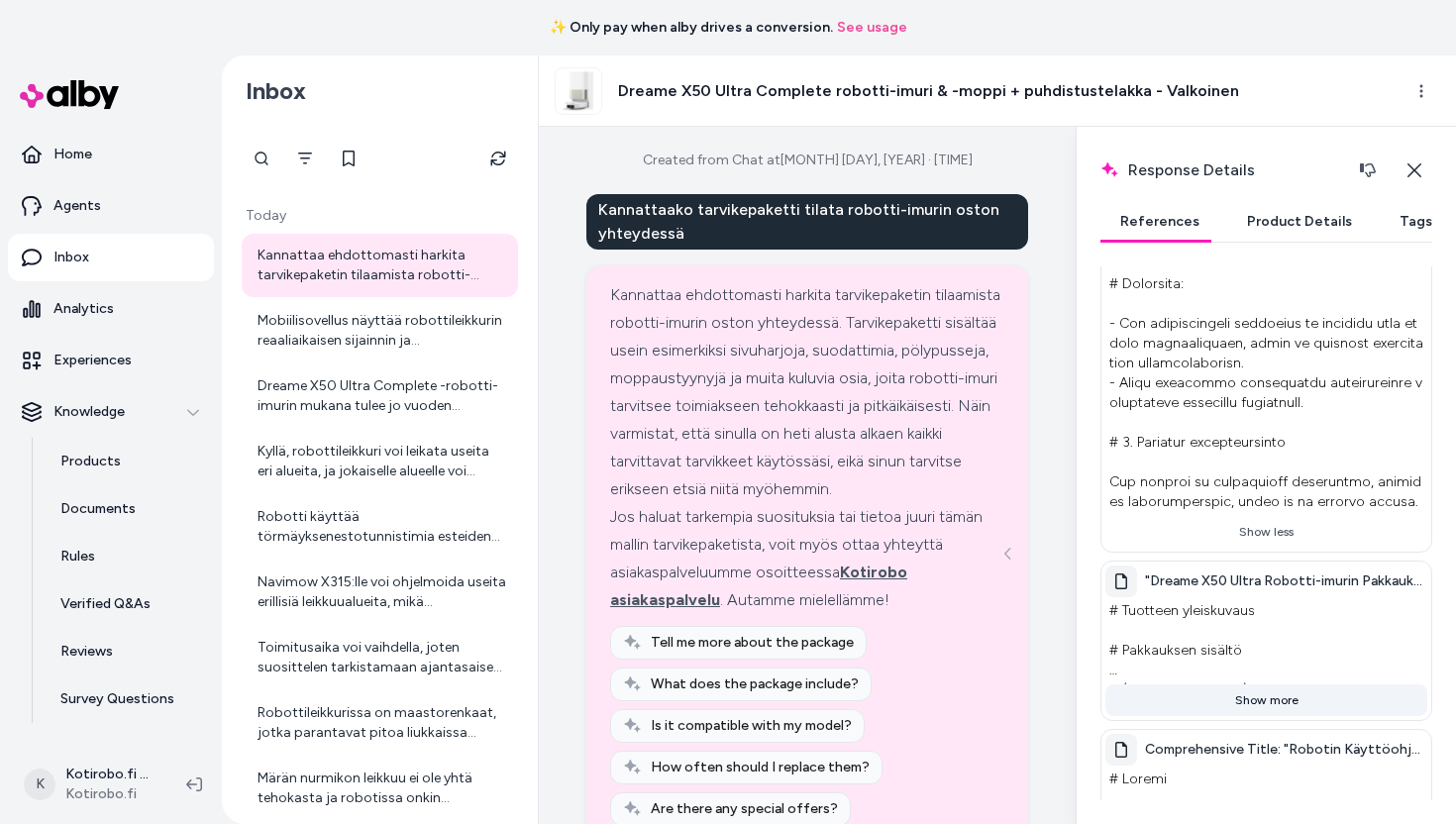 click on "Show more" at bounding box center (1266, 700) 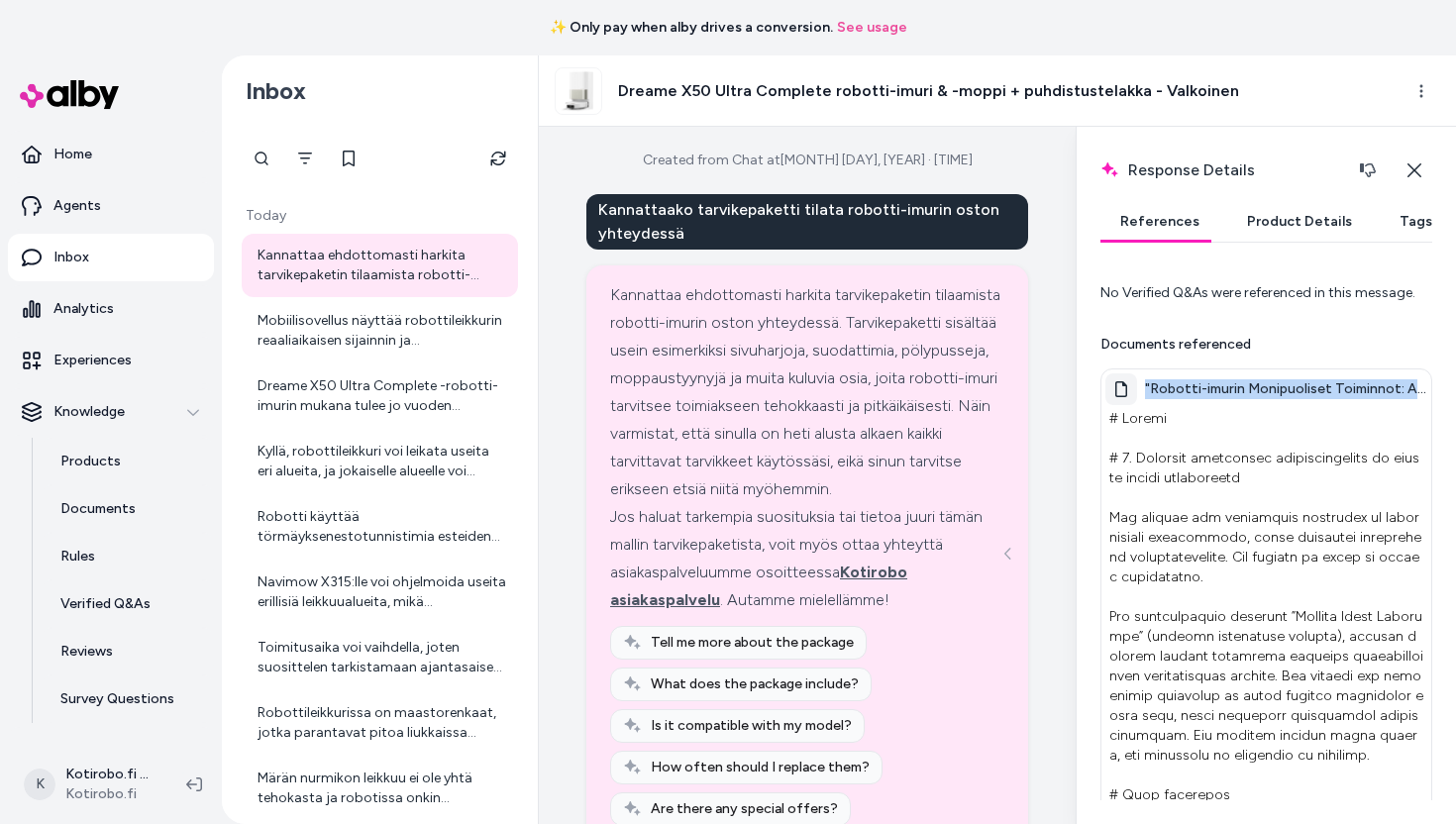 scroll, scrollTop: 0, scrollLeft: 0, axis: both 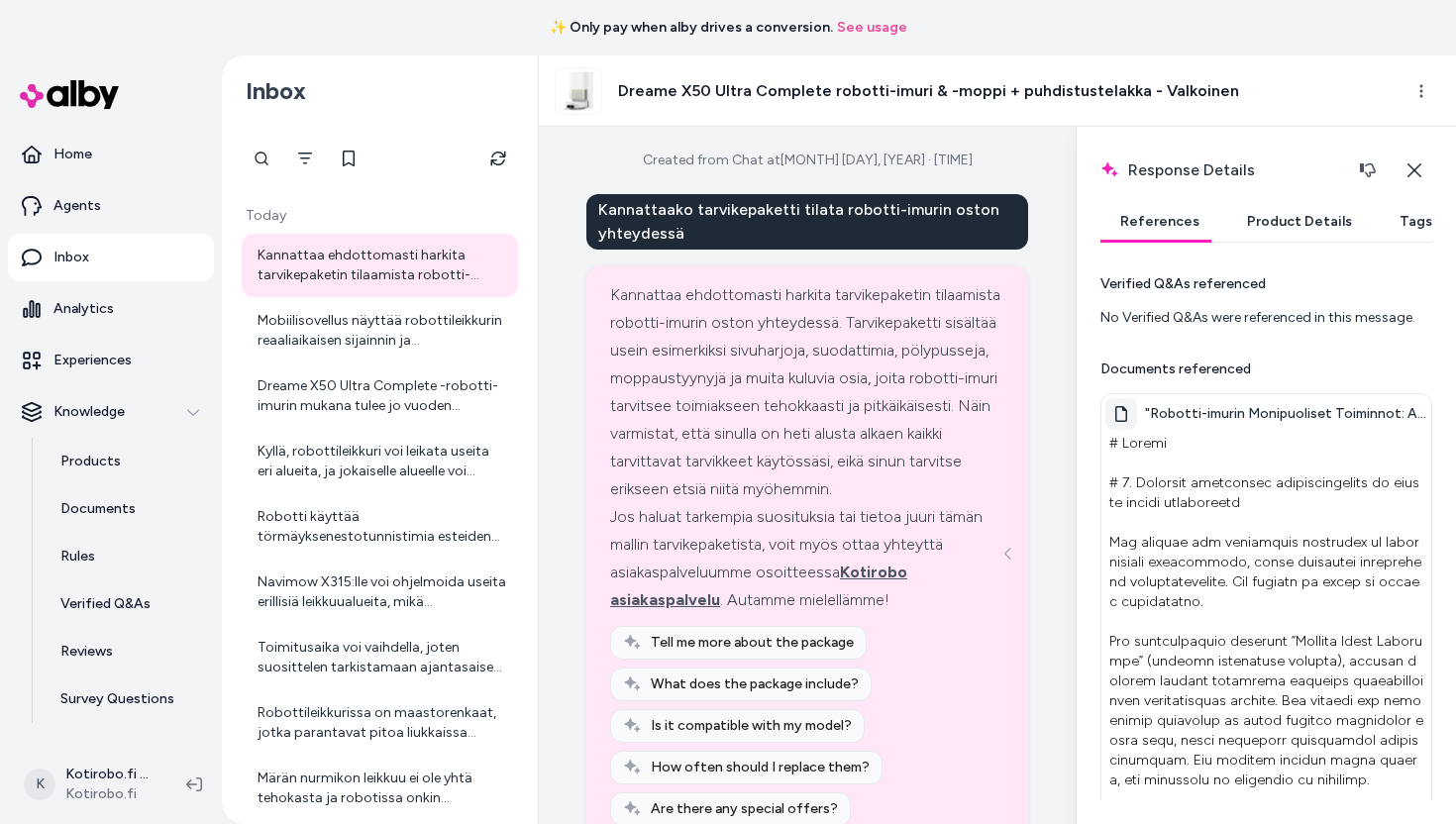 click on ""Robotti-imurin Monipuoliset Toiminnot: Automaattinen Tyhjennys, Moppaus ja Tehokas Puhdistus" - 19" at bounding box center (1286, 414) 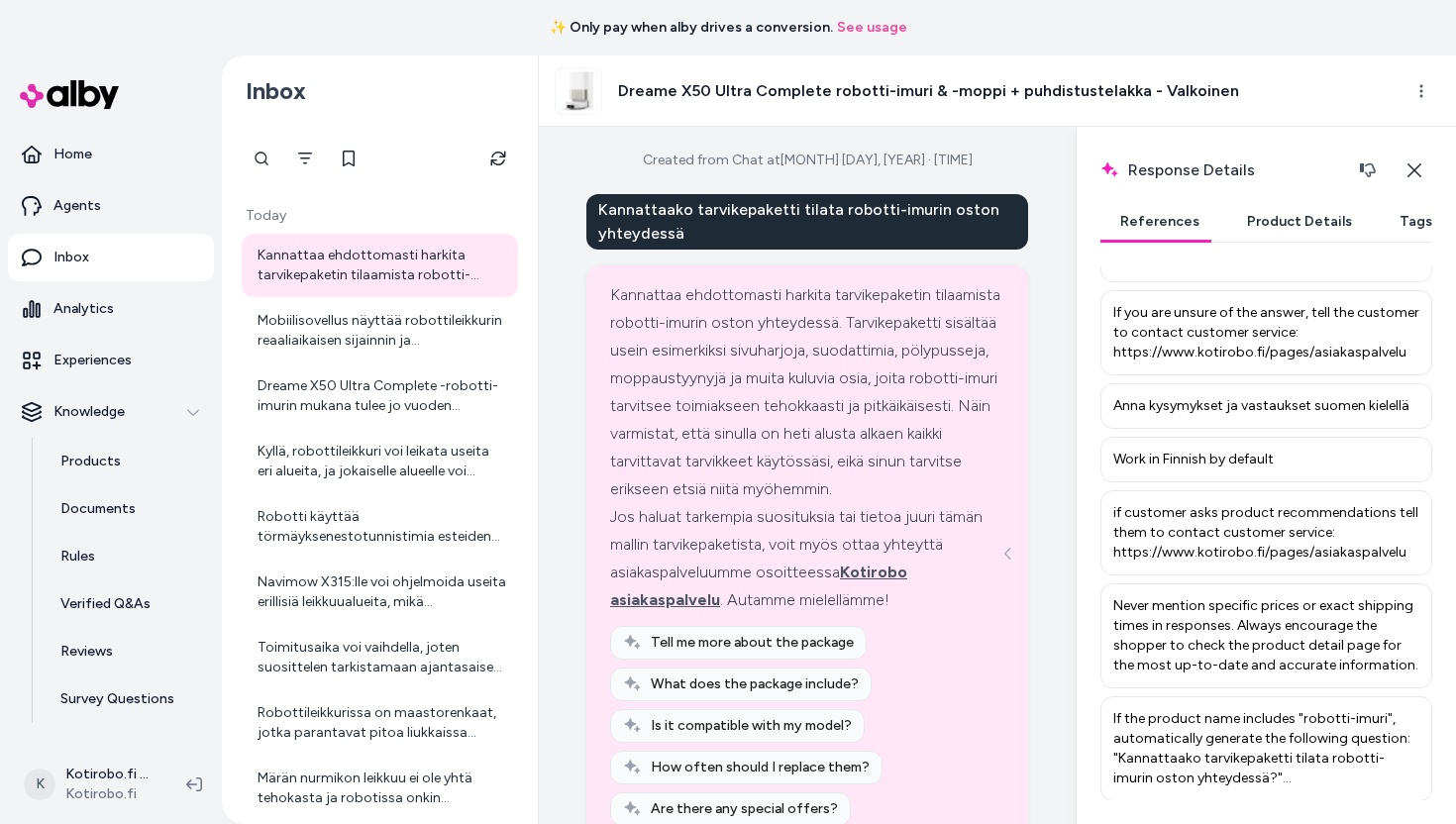 scroll, scrollTop: 2931, scrollLeft: 0, axis: vertical 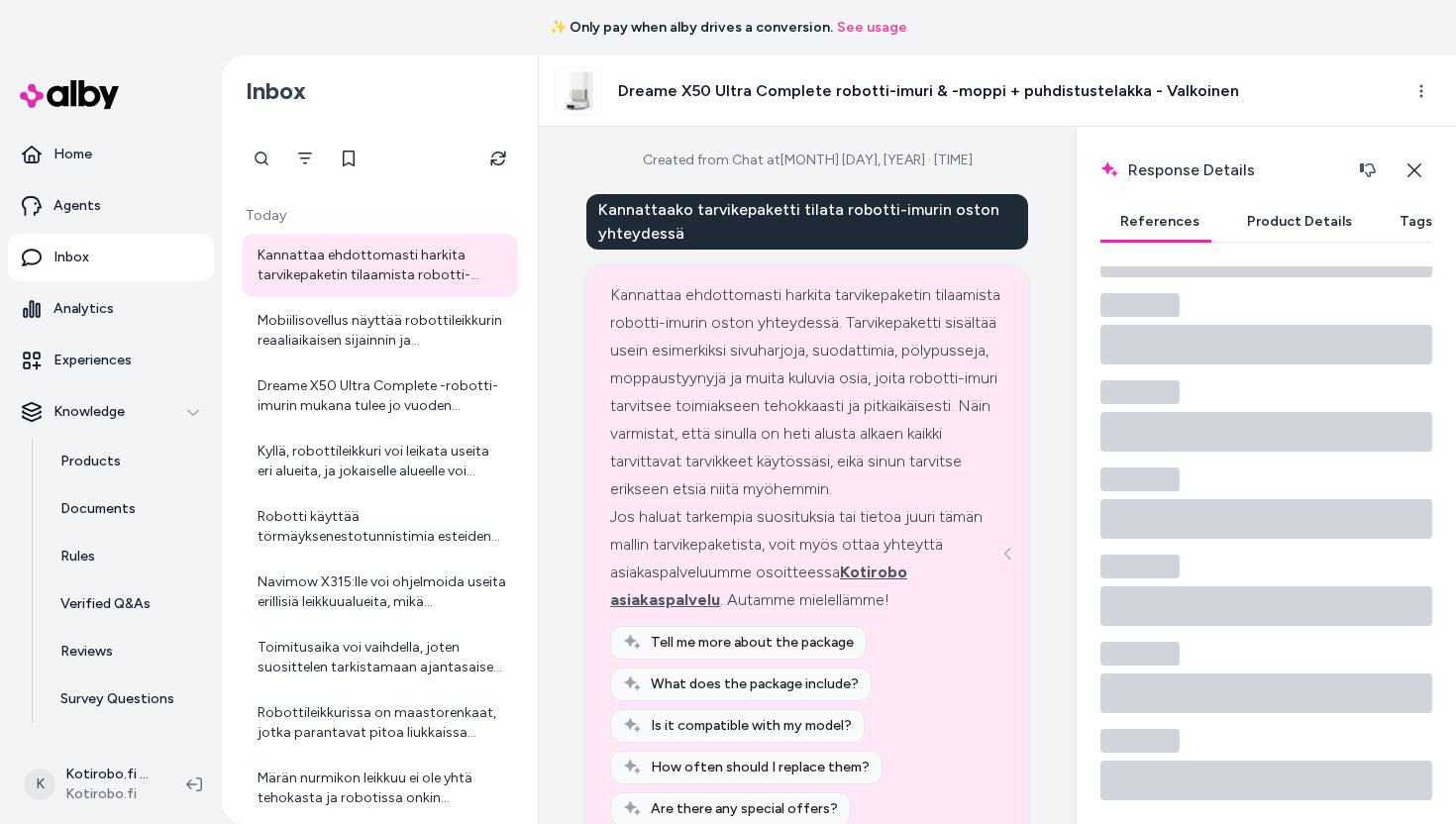 click on "Product Details" at bounding box center (1300, 222) 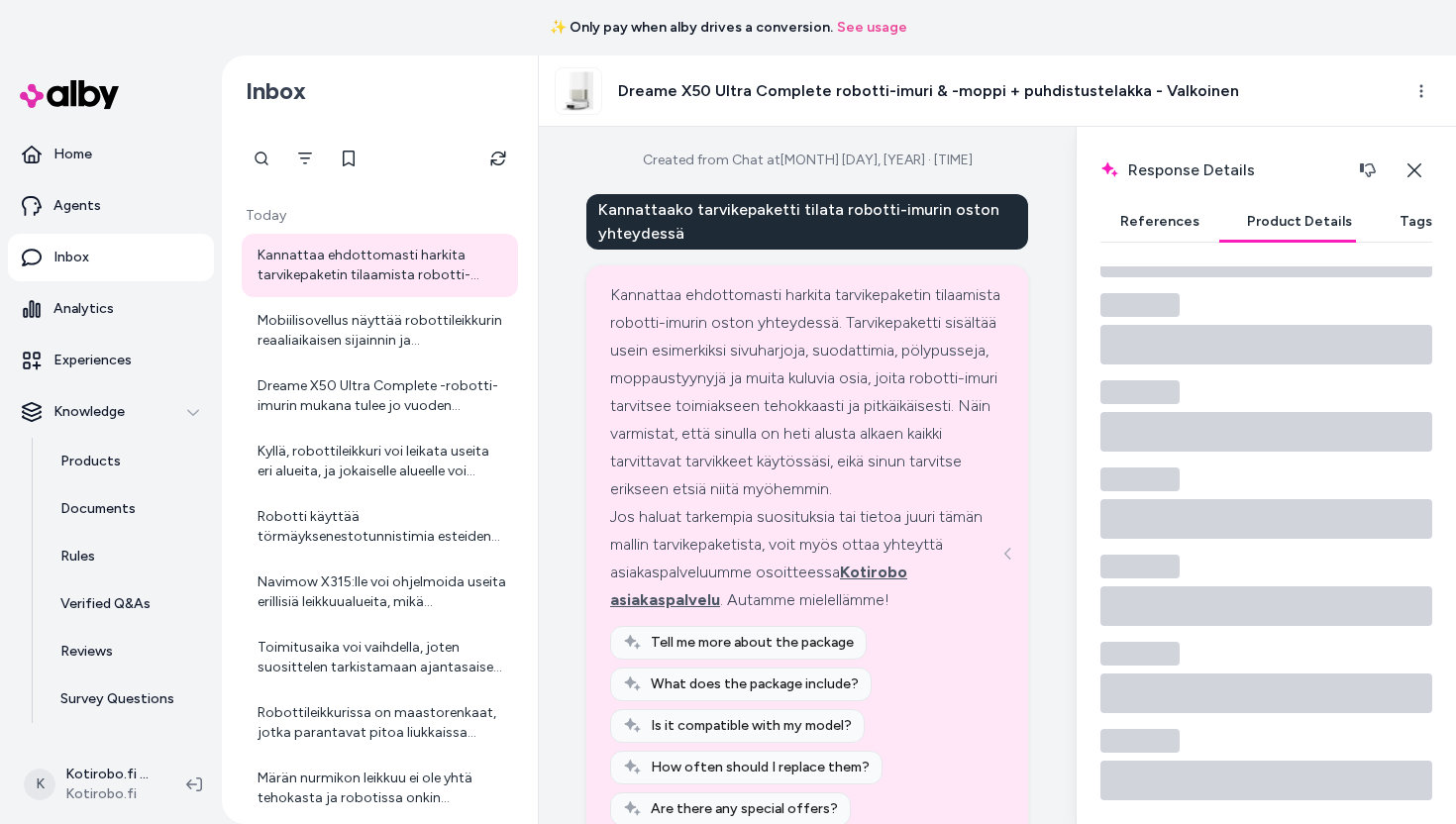 scroll, scrollTop: 290, scrollLeft: 0, axis: vertical 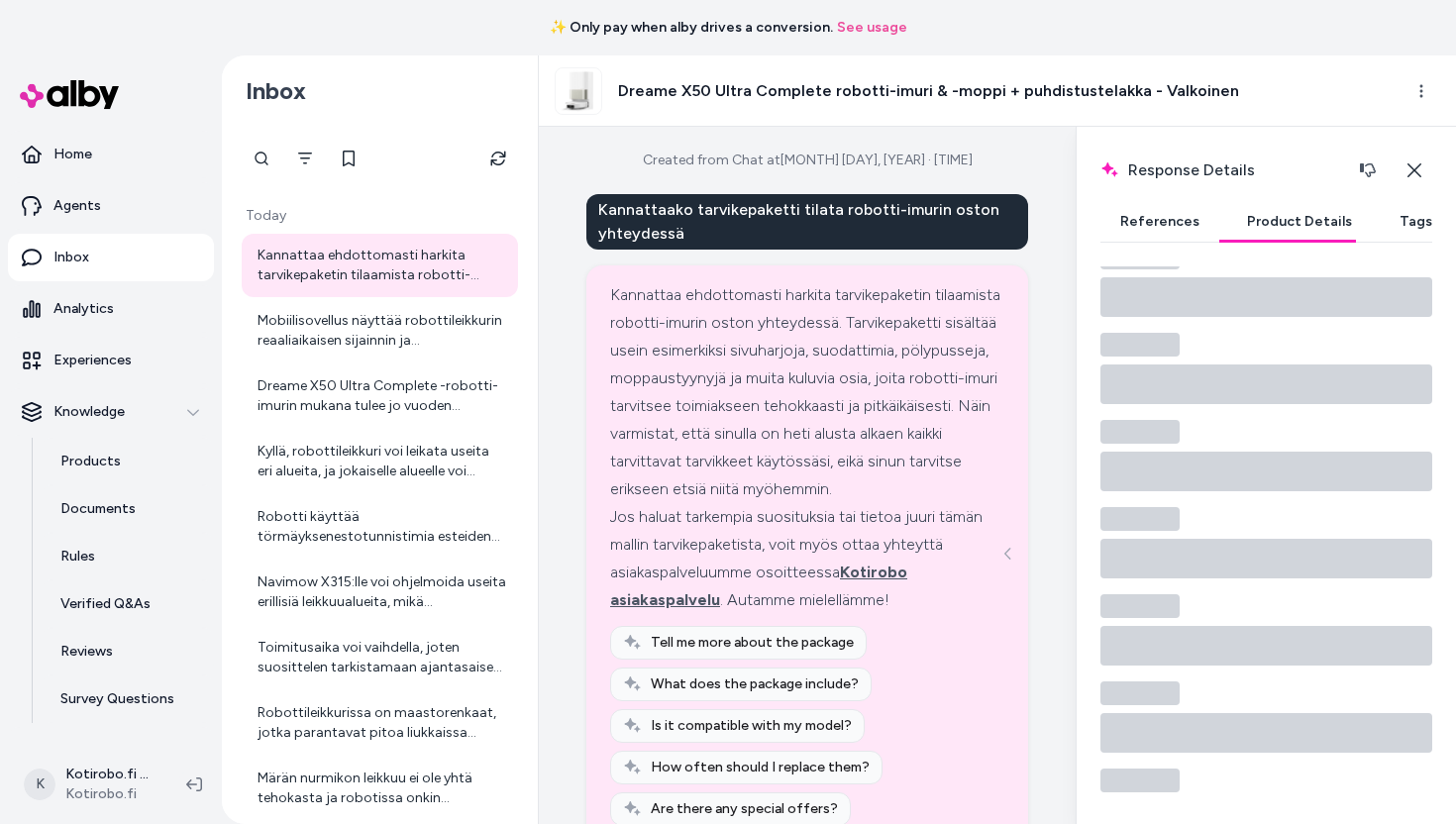 click on "References" at bounding box center (1160, 222) 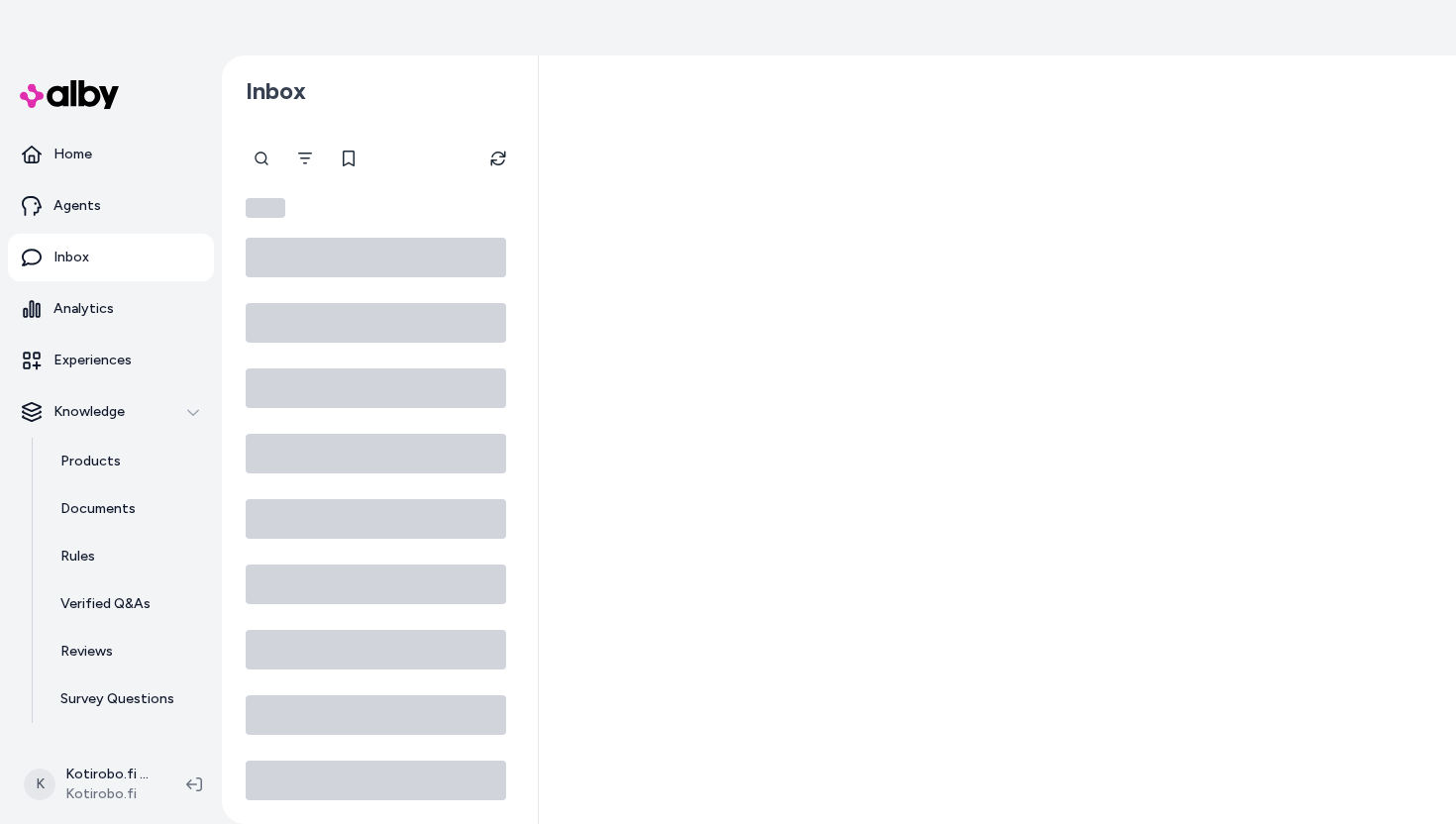 scroll, scrollTop: 0, scrollLeft: 0, axis: both 